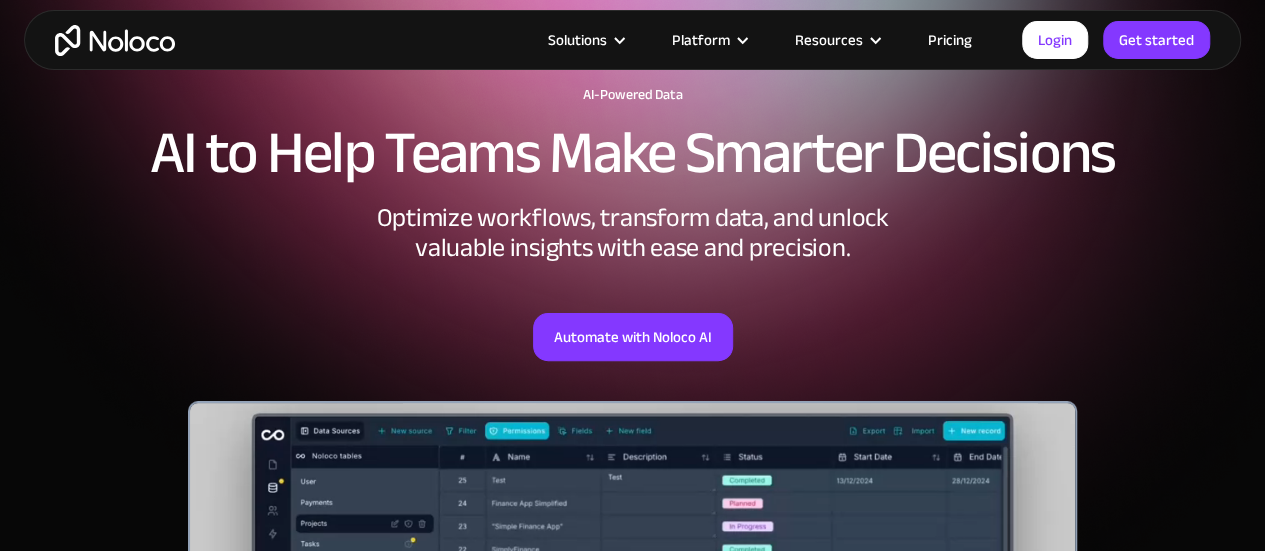 scroll, scrollTop: 133, scrollLeft: 0, axis: vertical 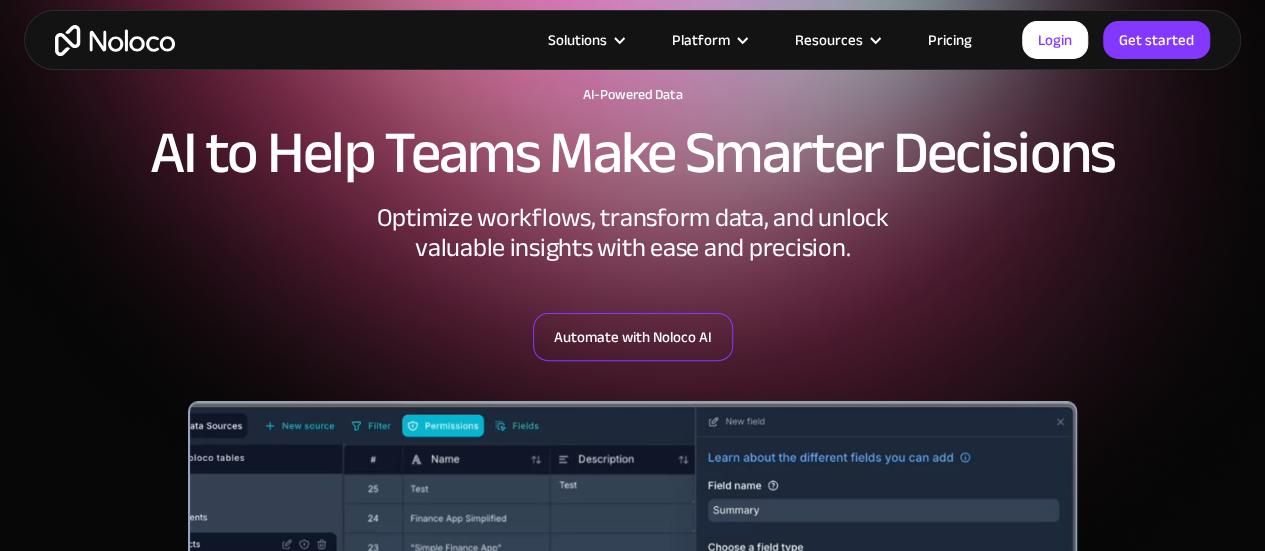 click on "Automate with Noloco AI" at bounding box center (633, 337) 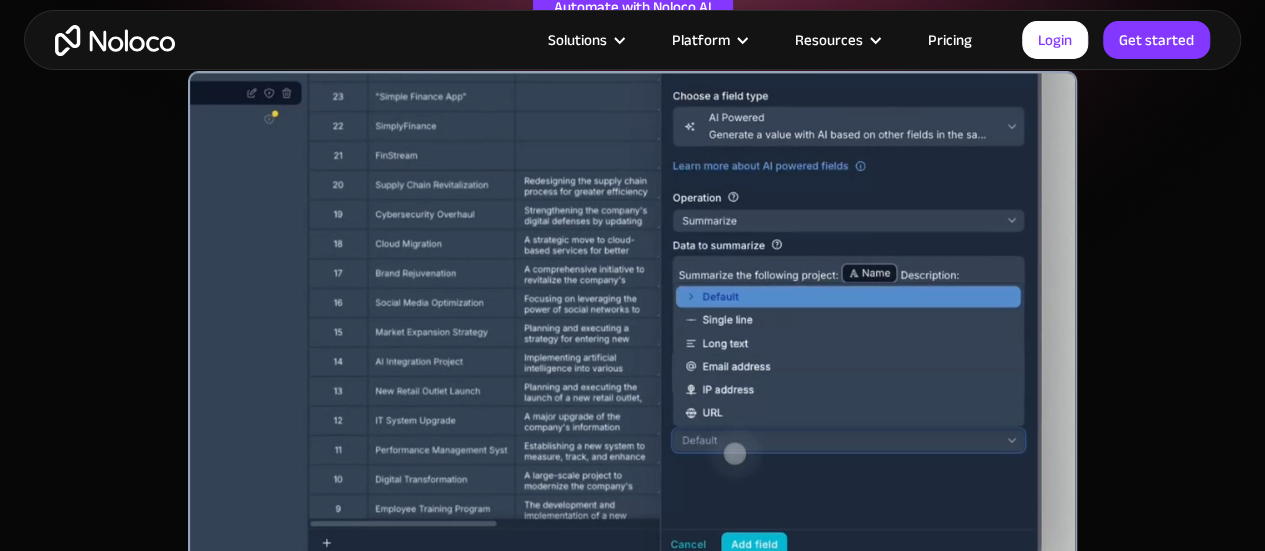 scroll, scrollTop: 464, scrollLeft: 0, axis: vertical 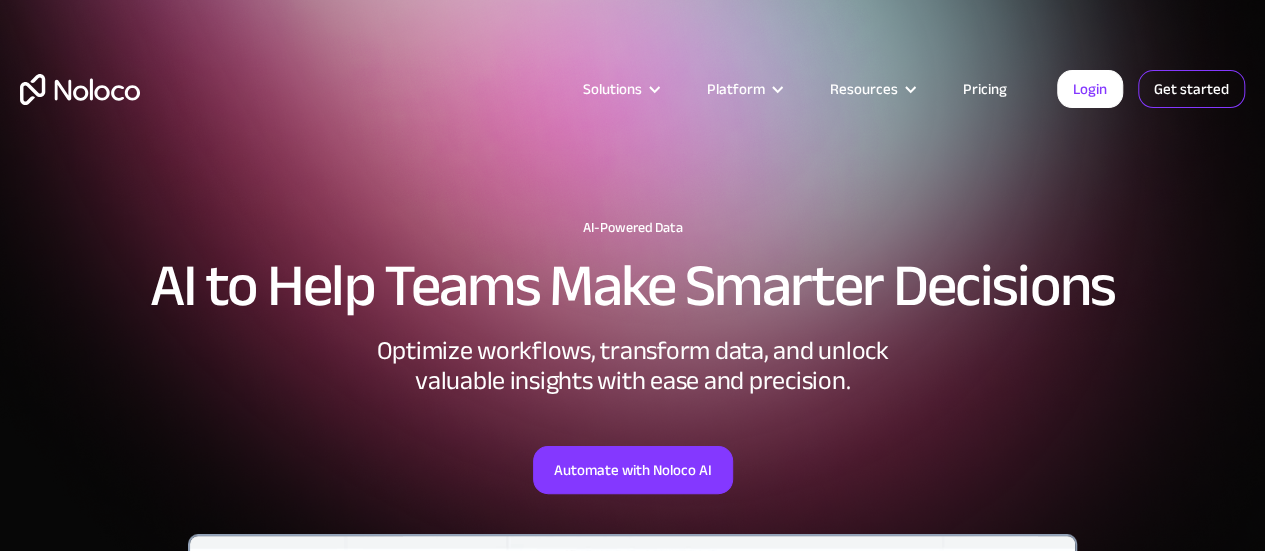 click on "Get started" at bounding box center [1191, 89] 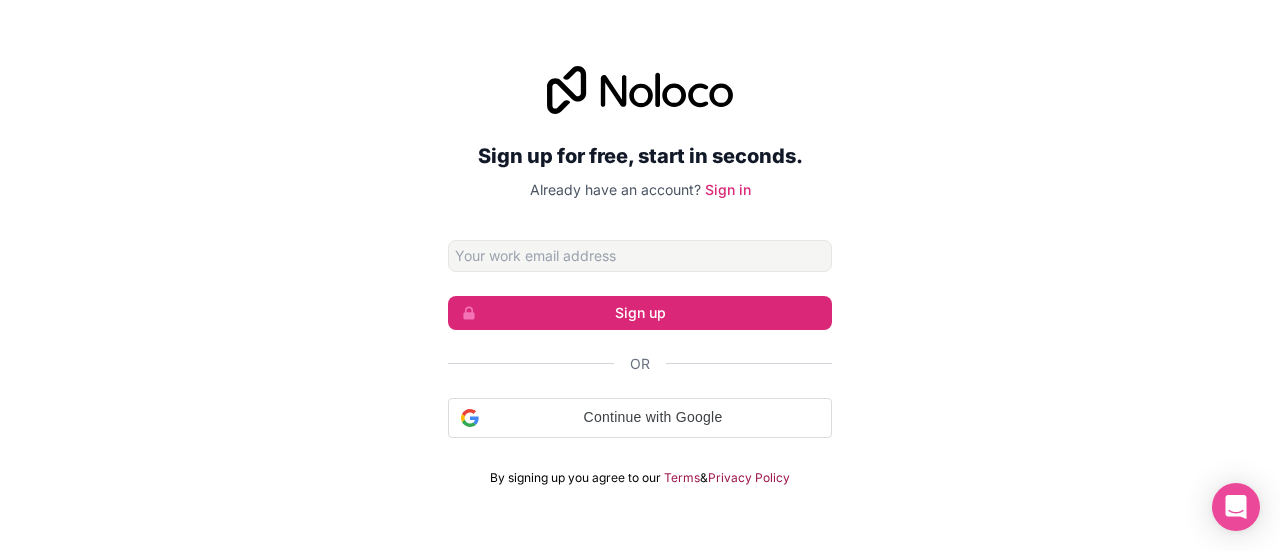 scroll, scrollTop: 0, scrollLeft: 0, axis: both 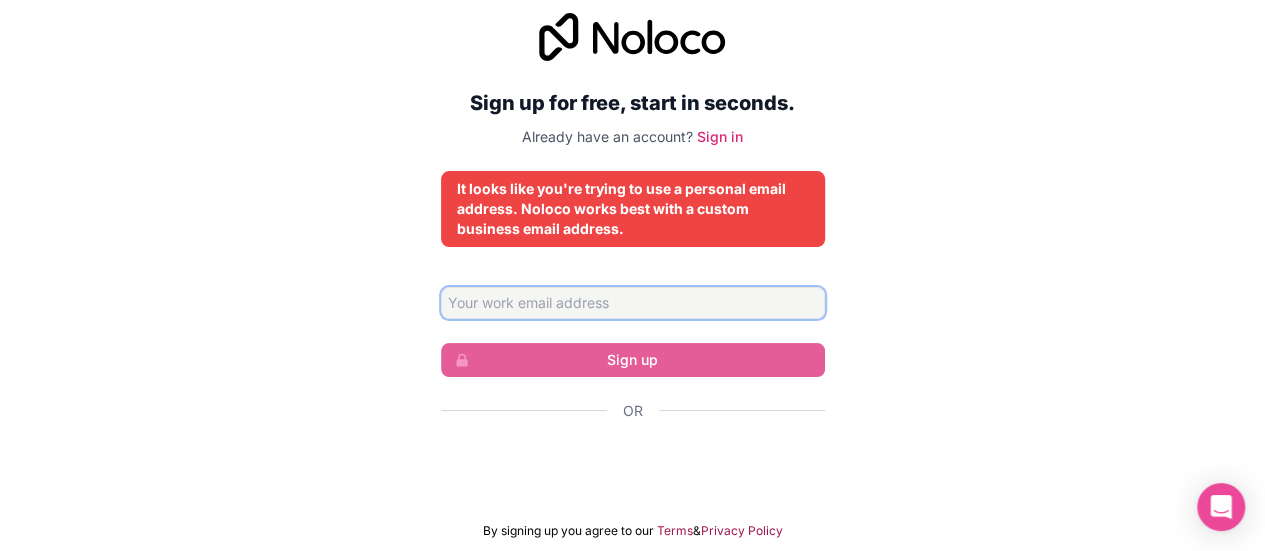 click at bounding box center [633, 303] 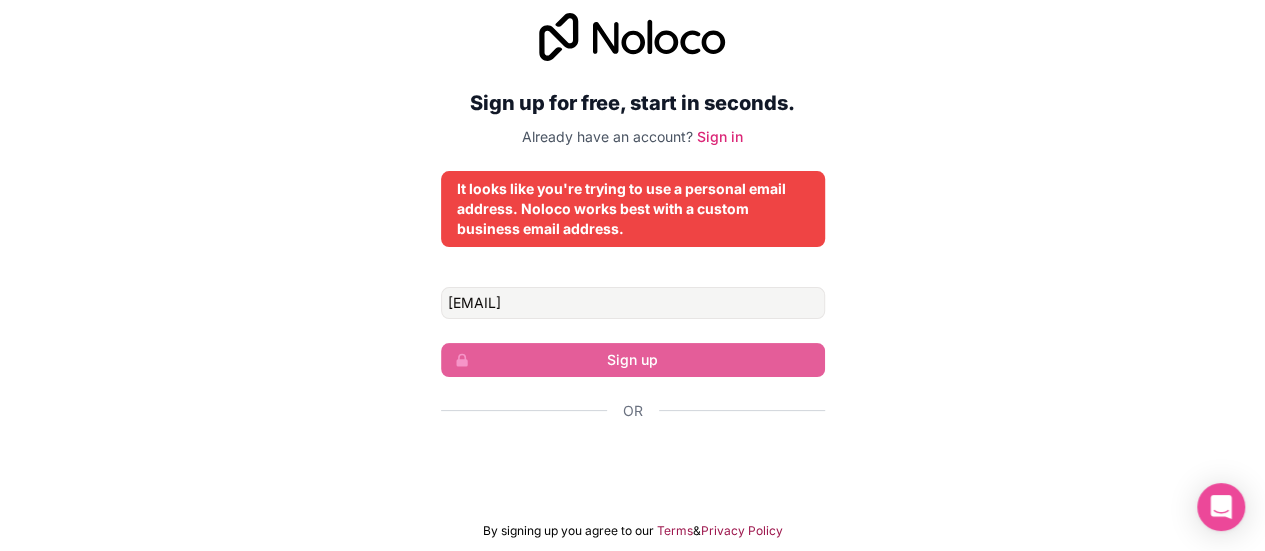 scroll, scrollTop: 15, scrollLeft: 0, axis: vertical 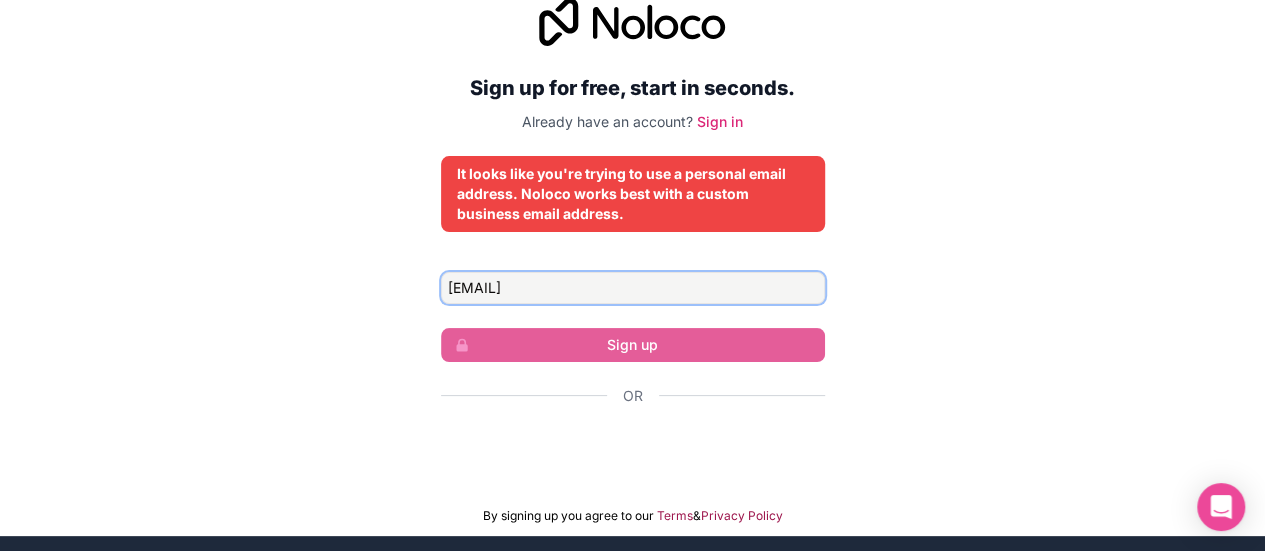 click on "[EMAIL]" at bounding box center [633, 288] 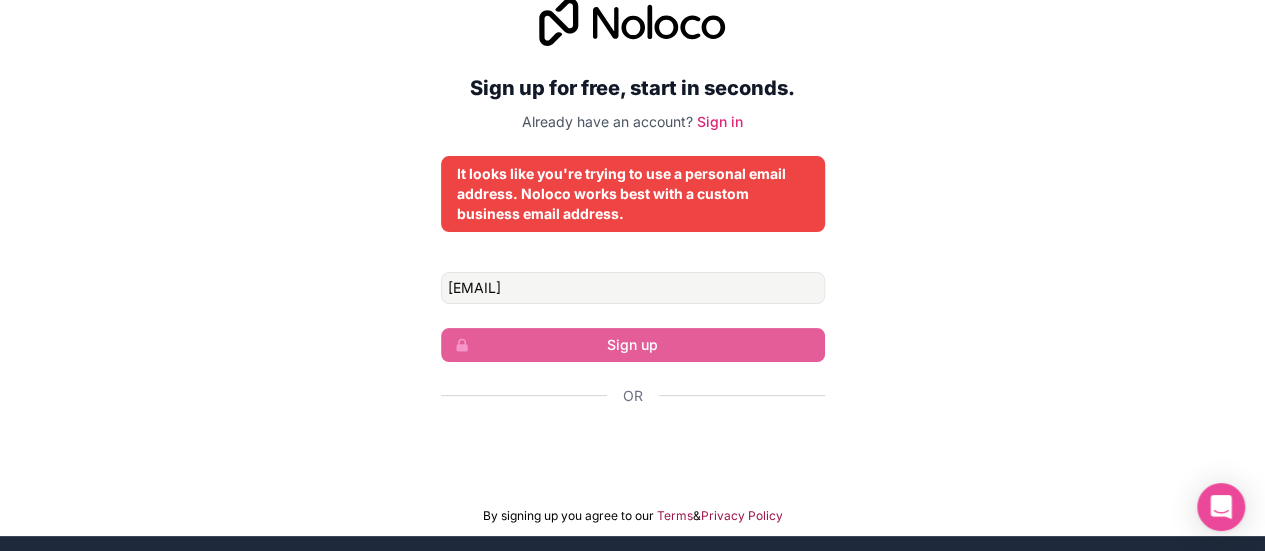 click on "abdul.aleem@aku.edu Sign up Or By signing up you agree to our    Terms  &  Privacy Policy" at bounding box center [633, 398] 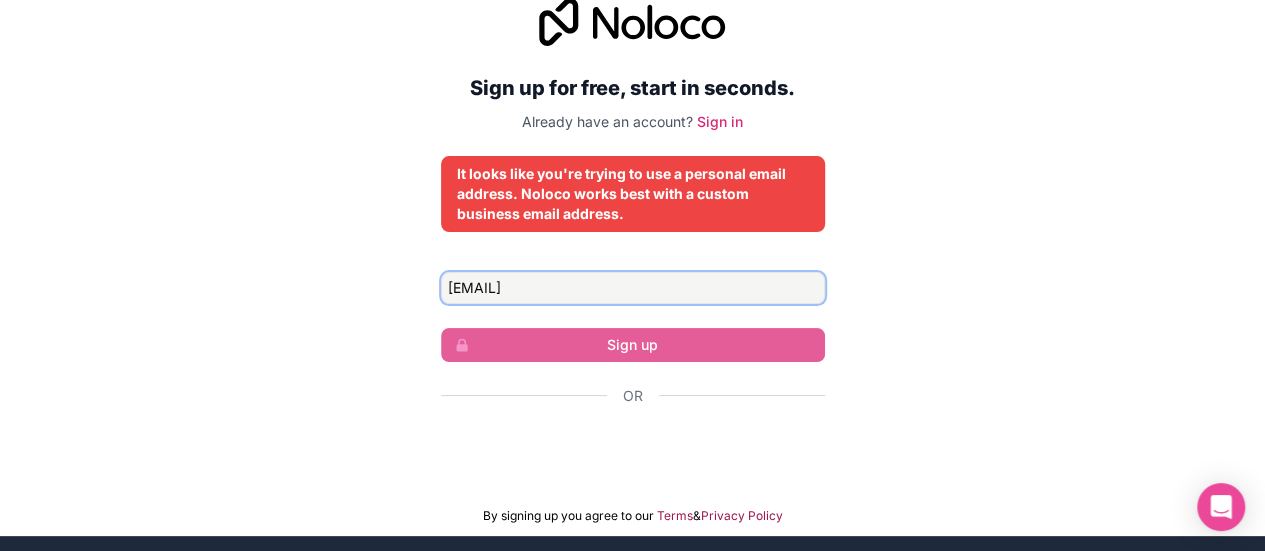 click on "[EMAIL]" at bounding box center (633, 288) 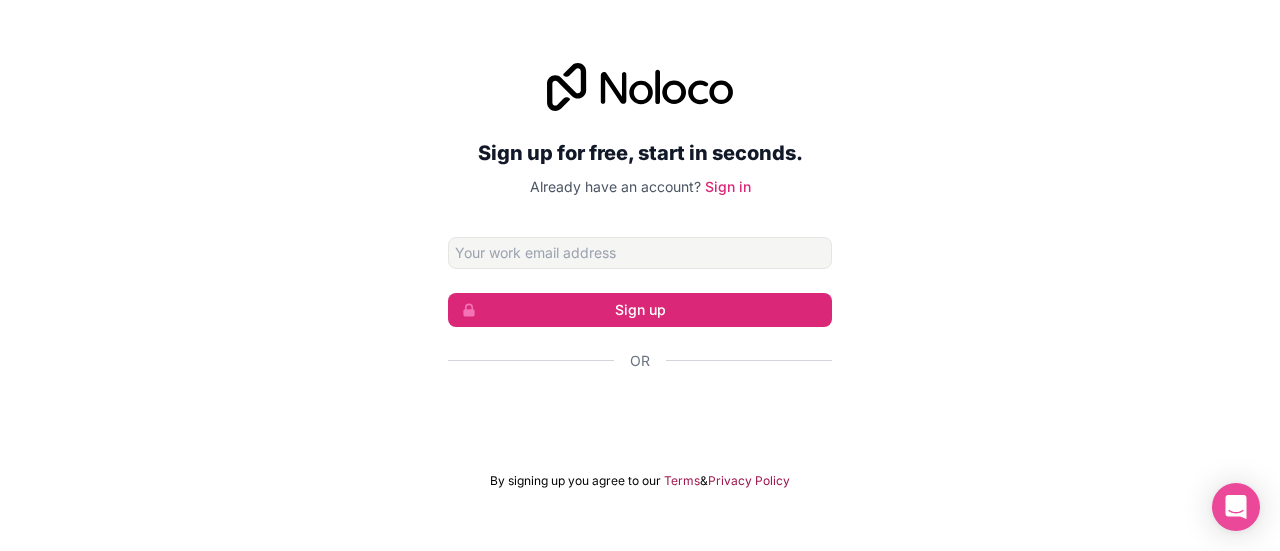 scroll, scrollTop: 0, scrollLeft: 0, axis: both 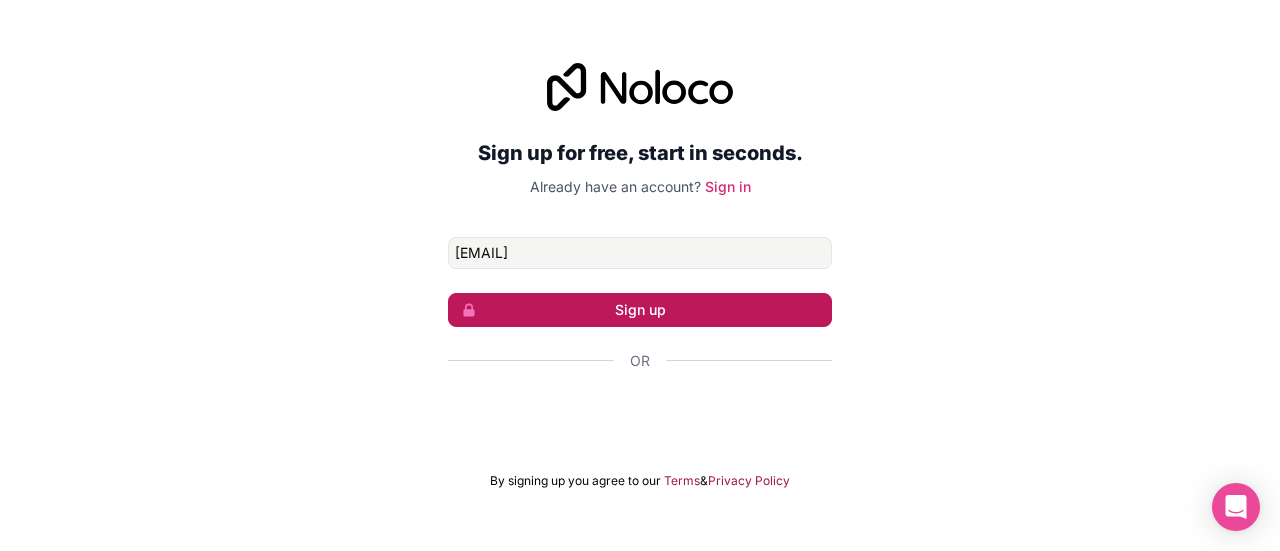 click on "Sign up" at bounding box center [640, 310] 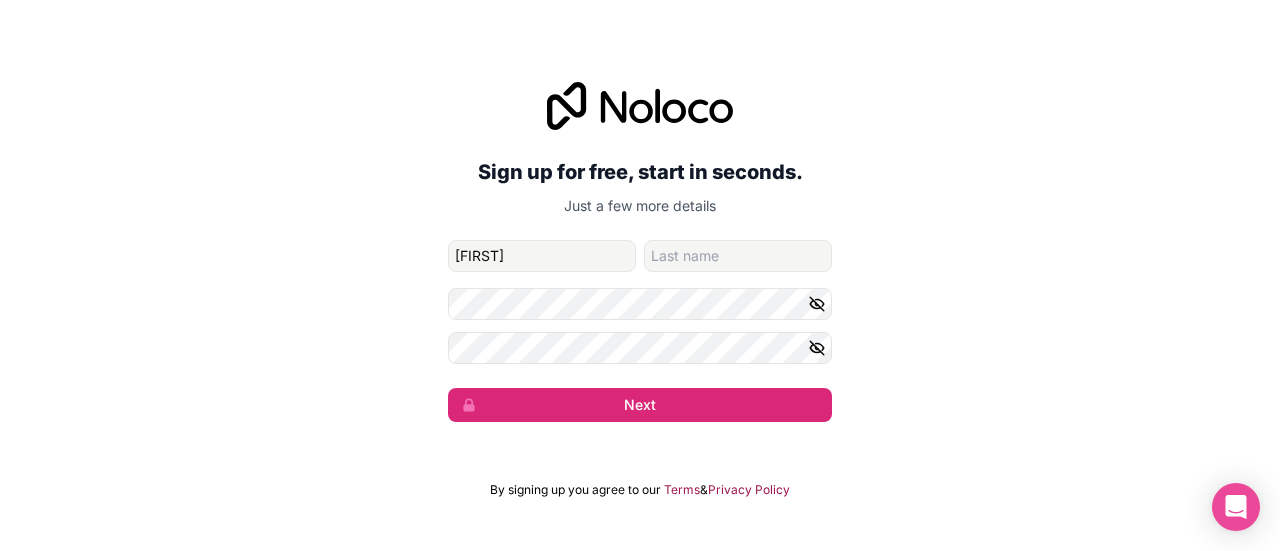 type on "[FIRST]" 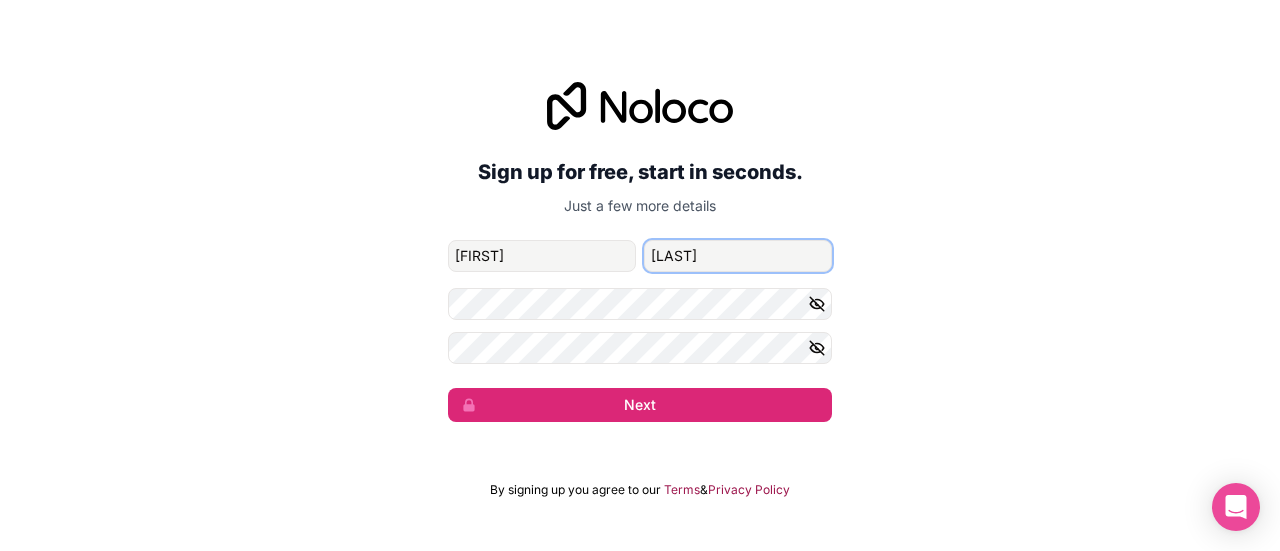 type on "[LAST]" 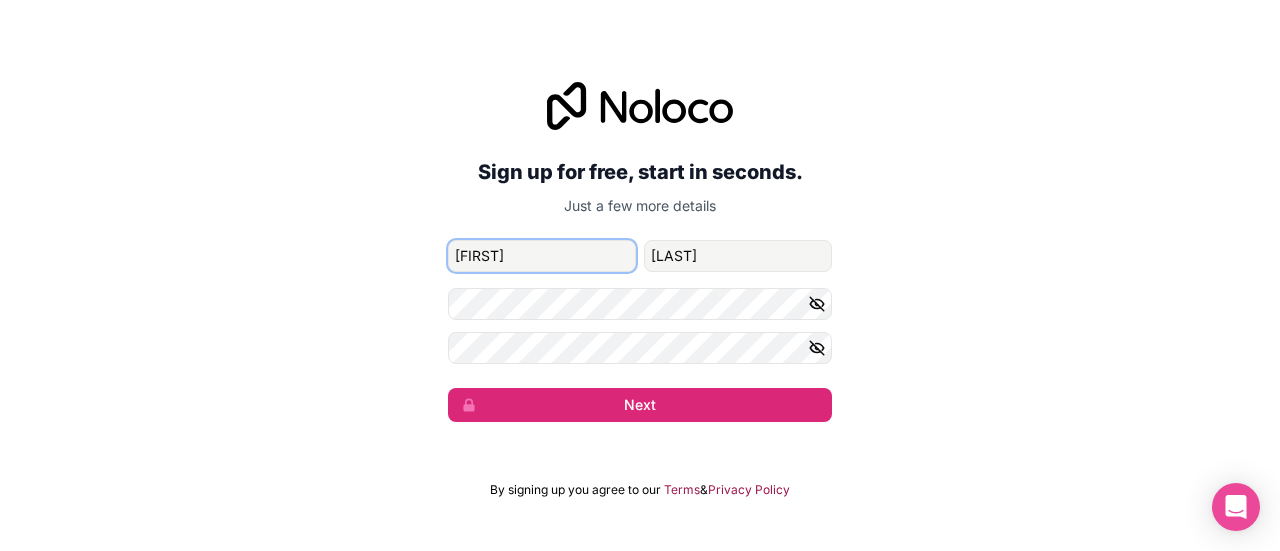 drag, startPoint x: 508, startPoint y: 255, endPoint x: 398, endPoint y: 255, distance: 110 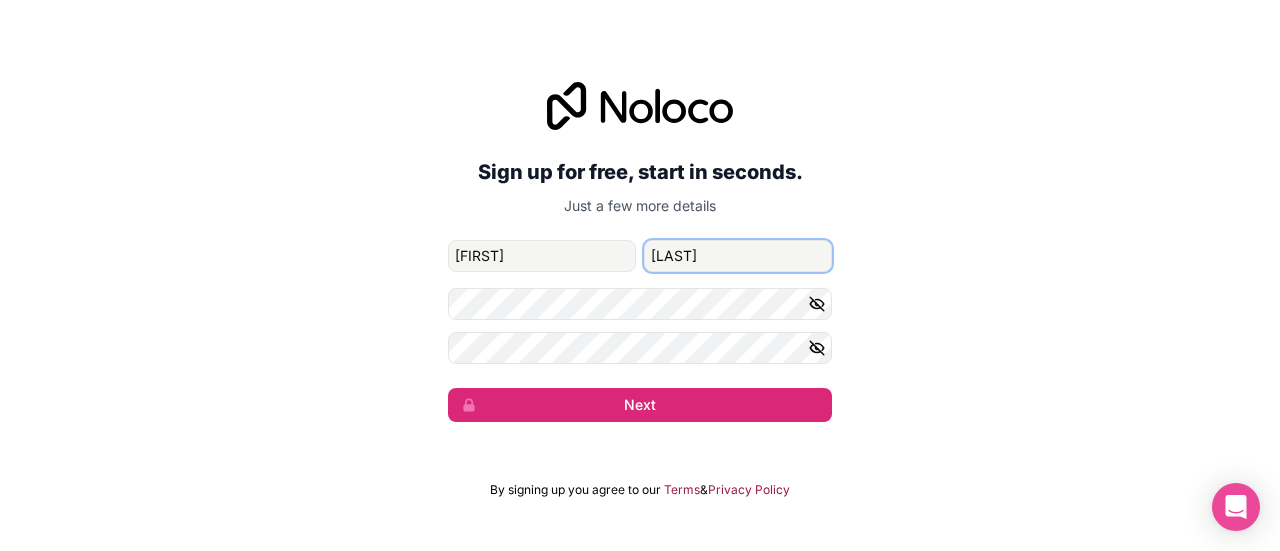 type on "[LAST]" 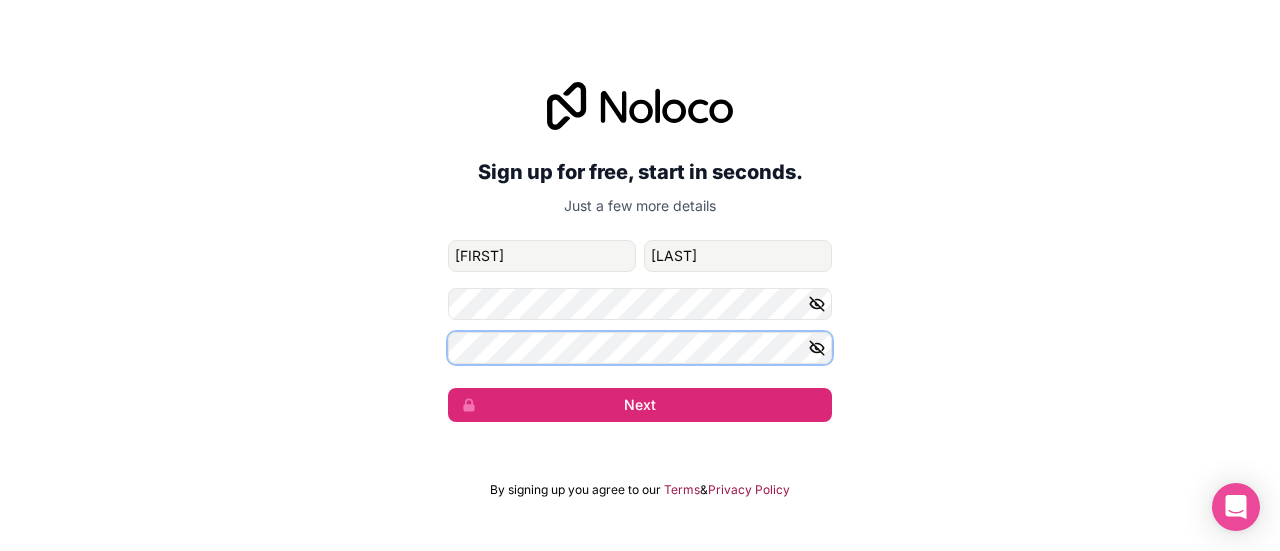 click on "Next" at bounding box center [640, 405] 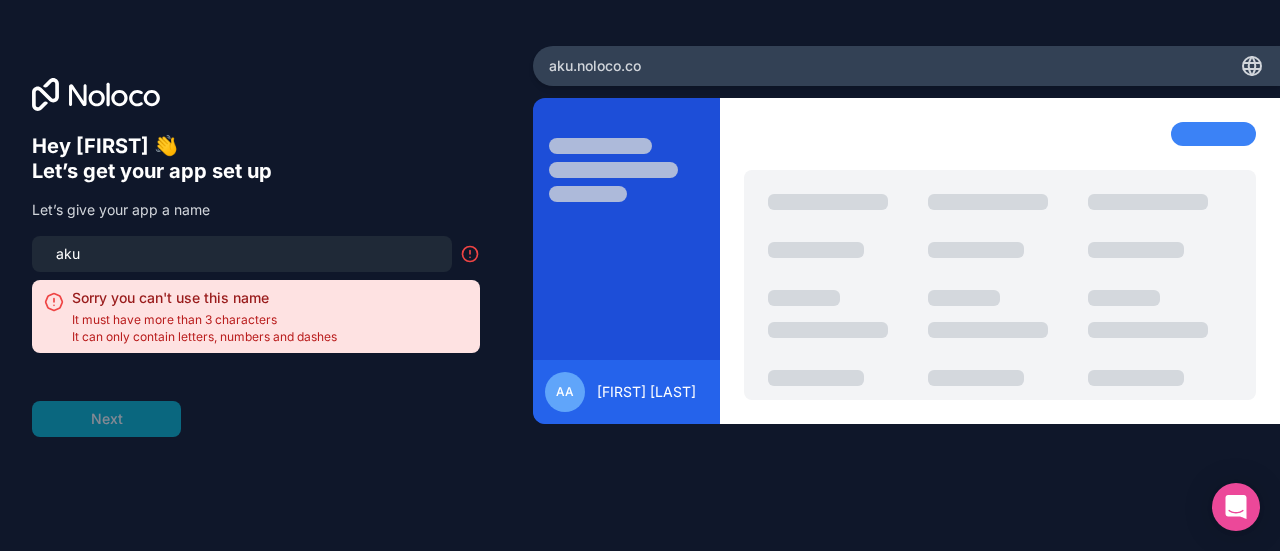 drag, startPoint x: 121, startPoint y: 252, endPoint x: 0, endPoint y: 255, distance: 121.037186 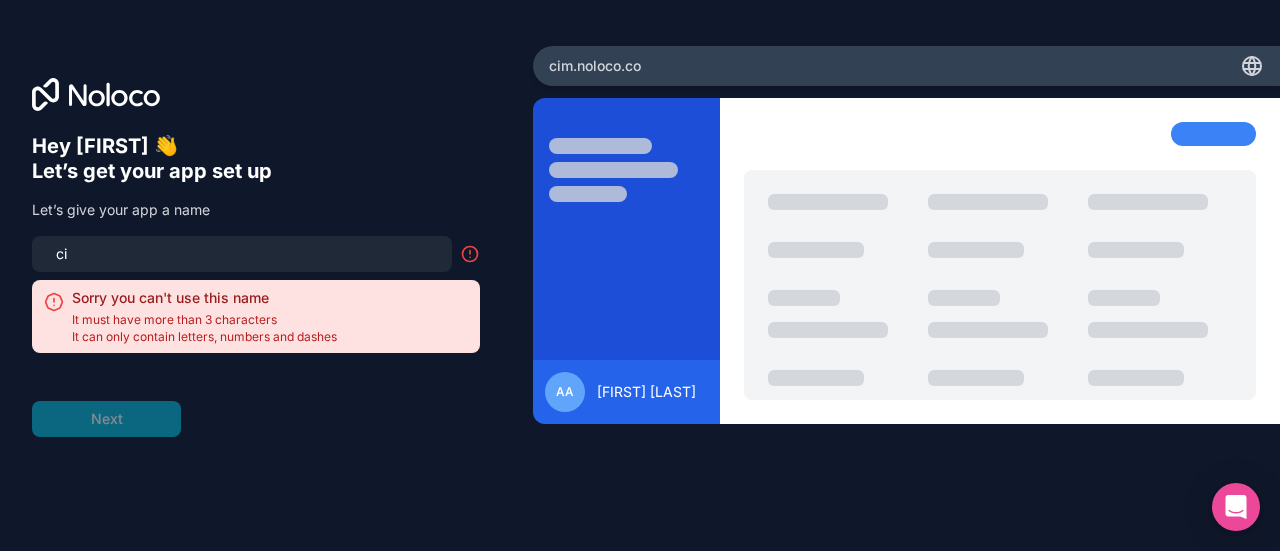 type on "c" 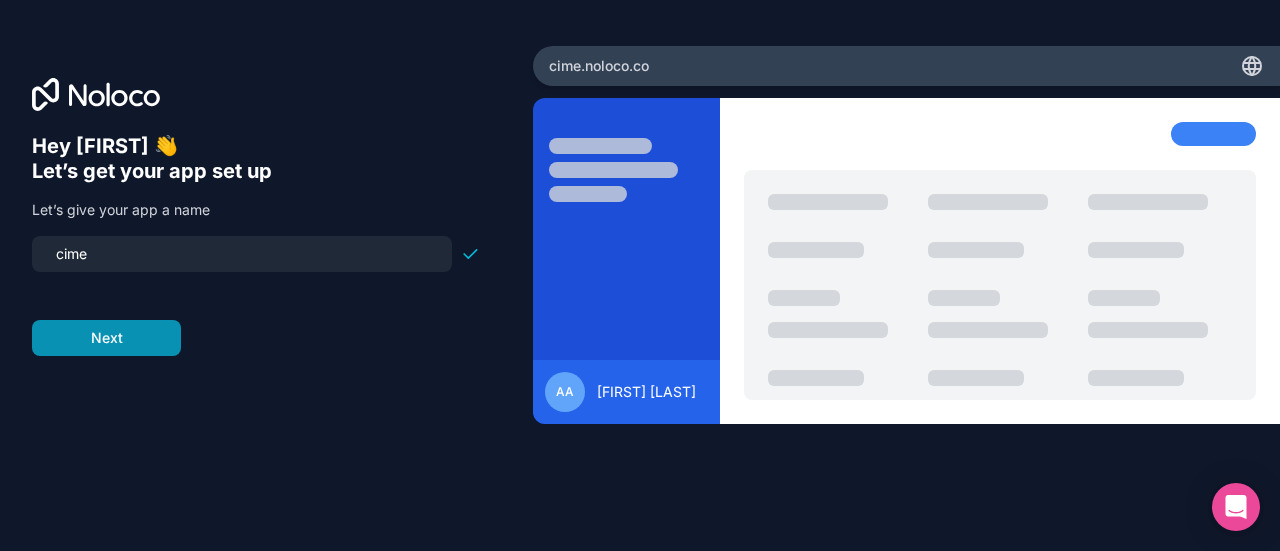 type on "cime" 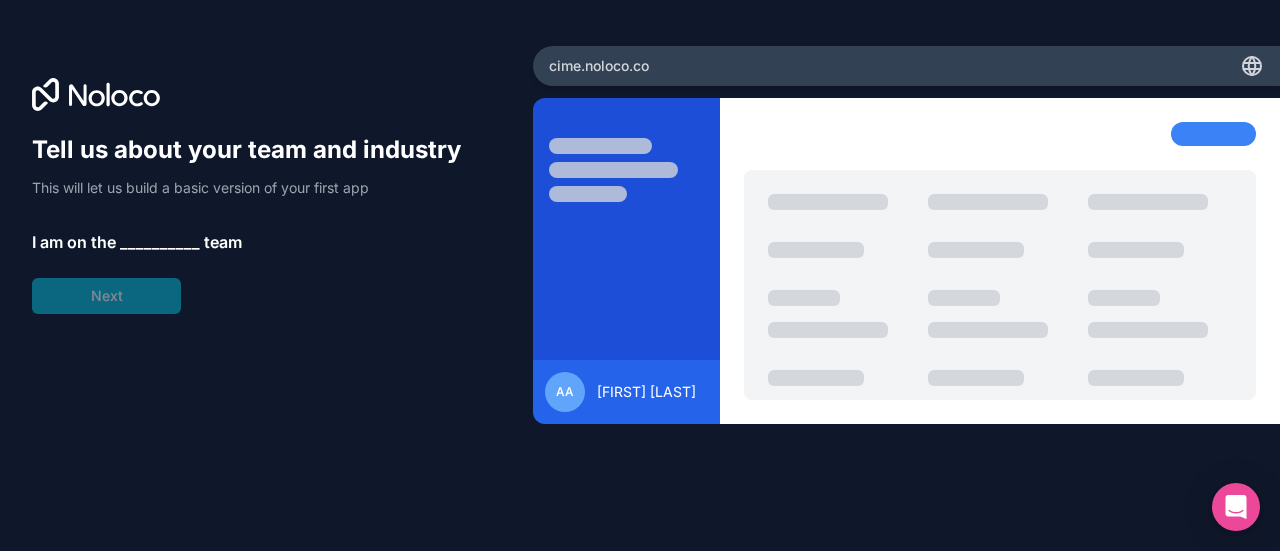 click on "Tell us about your team and industry This will let us build a basic version of your first app I am on the  __________ team Next" at bounding box center (256, 224) 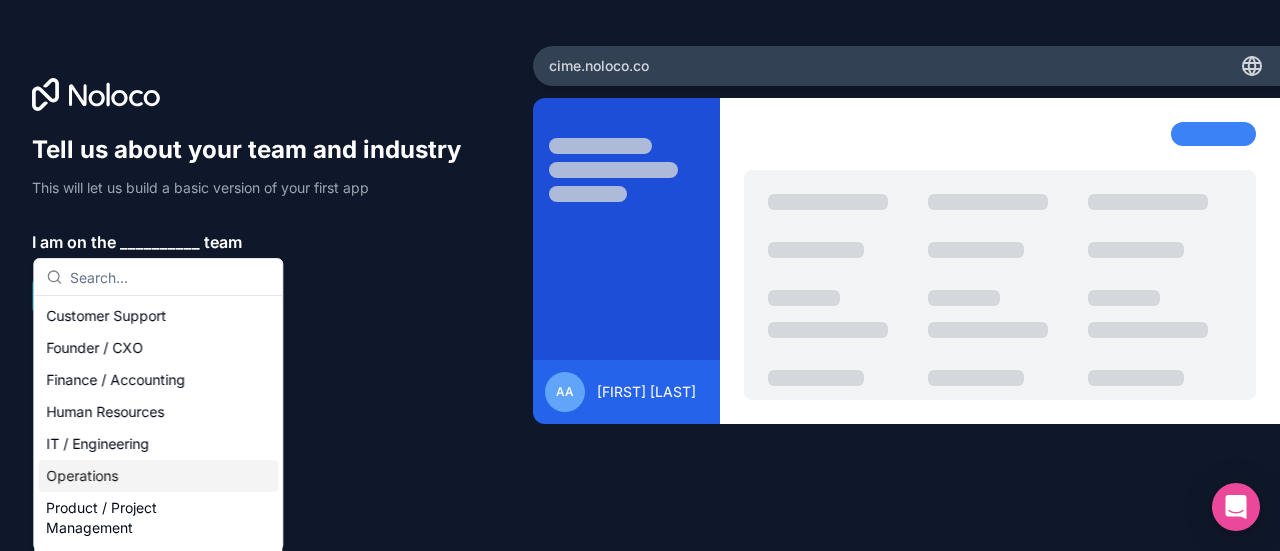 click on "Operations" at bounding box center [158, 476] 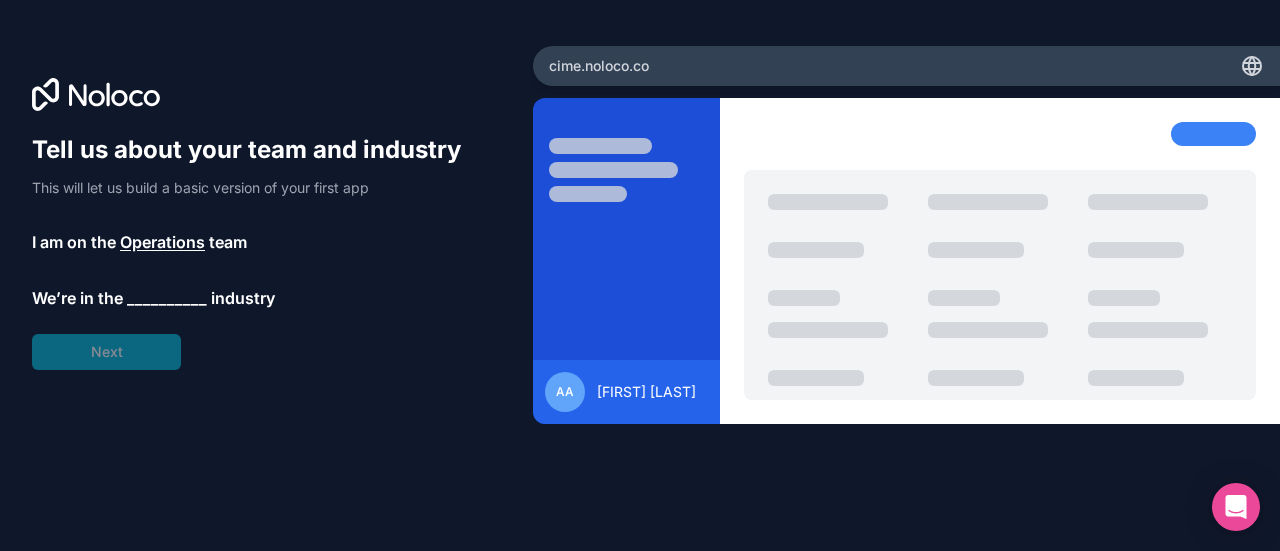 click on "__________" at bounding box center (167, 298) 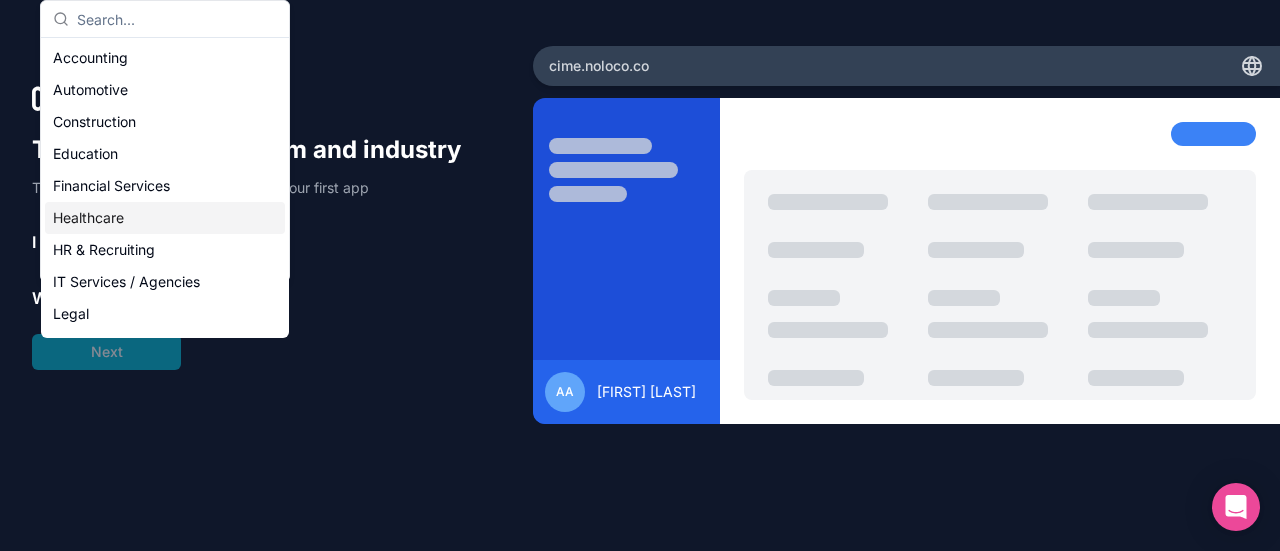 click on "Healthcare" at bounding box center (165, 218) 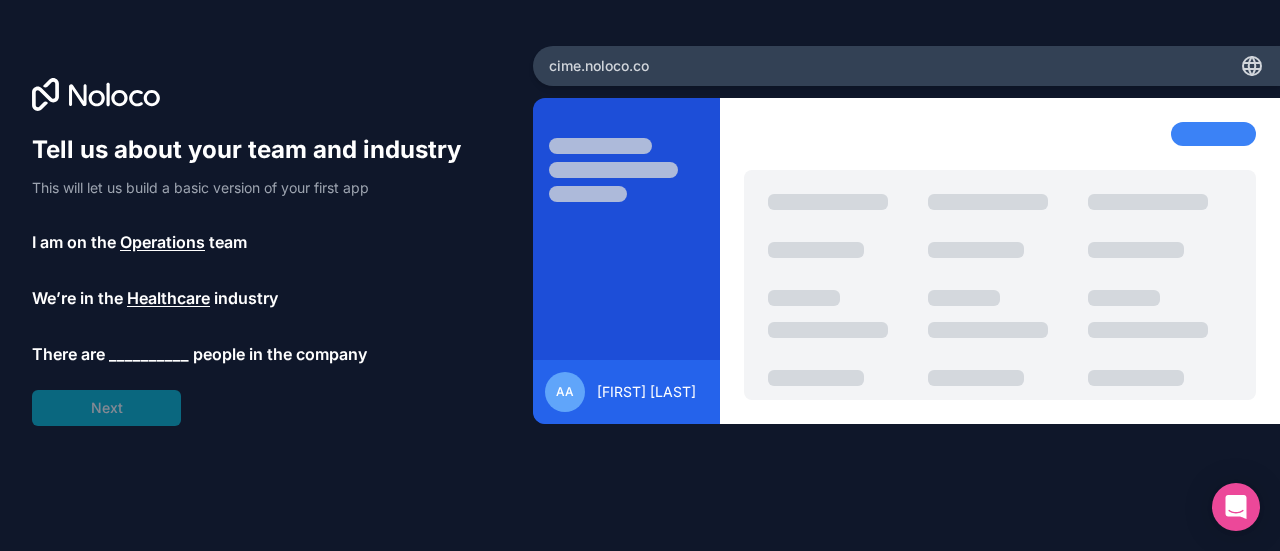 click on "__________" at bounding box center [149, 354] 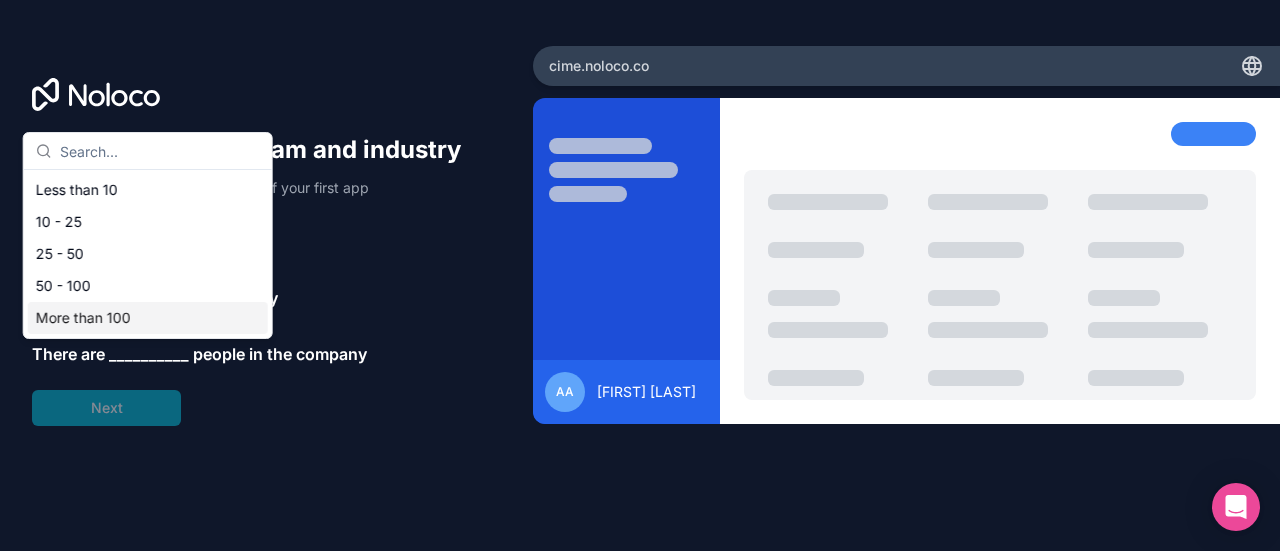click on "More than 100" at bounding box center [148, 318] 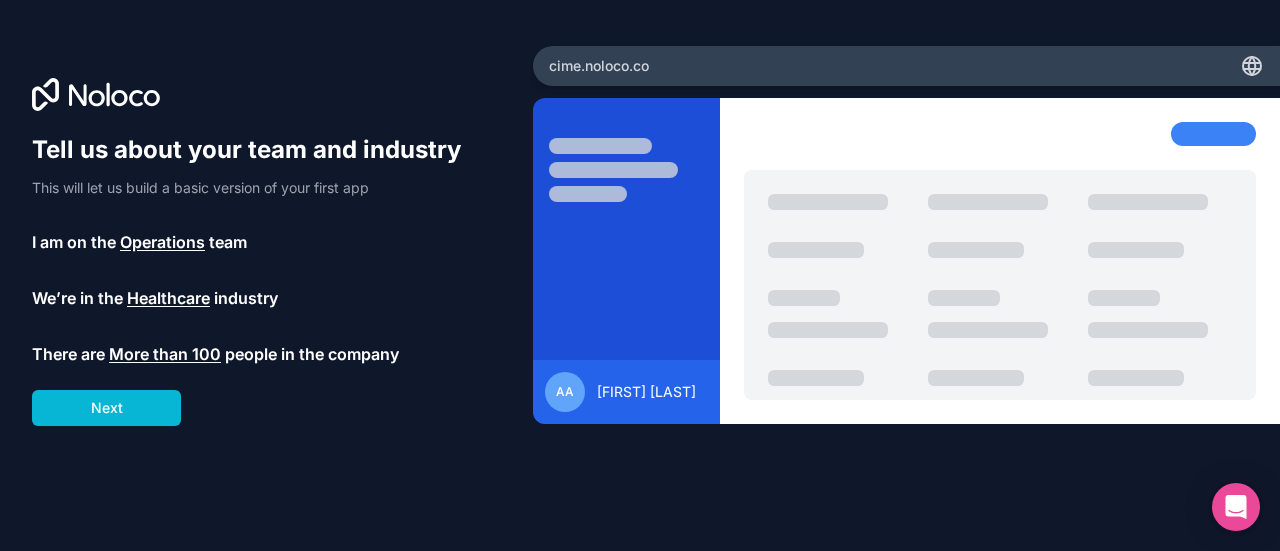 click on "More than 100" at bounding box center [165, 354] 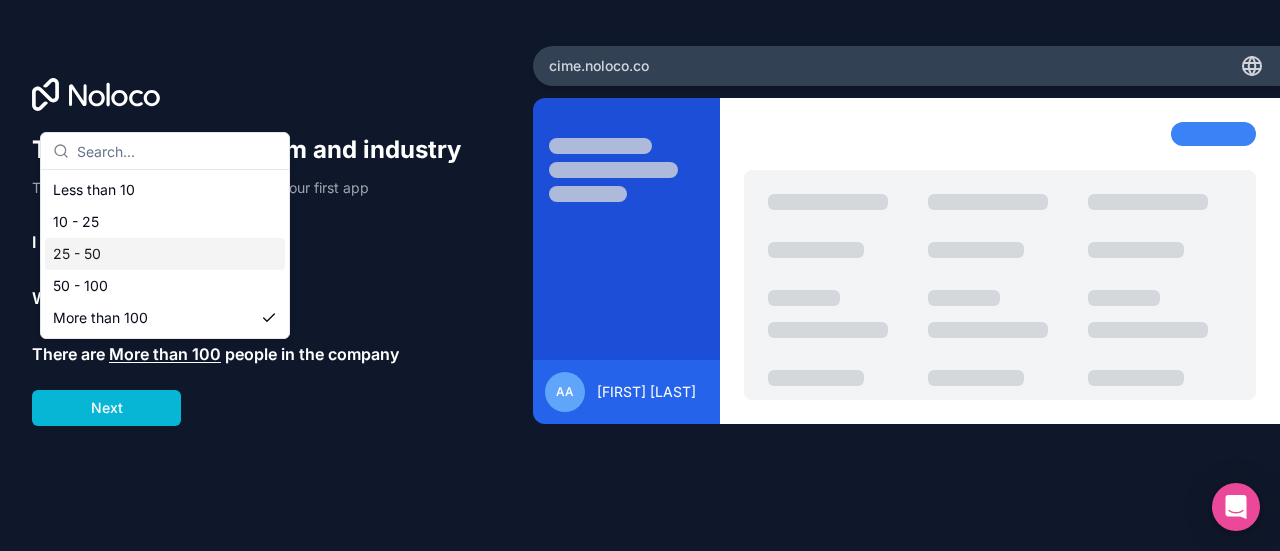 click on "25 - 50" at bounding box center [165, 254] 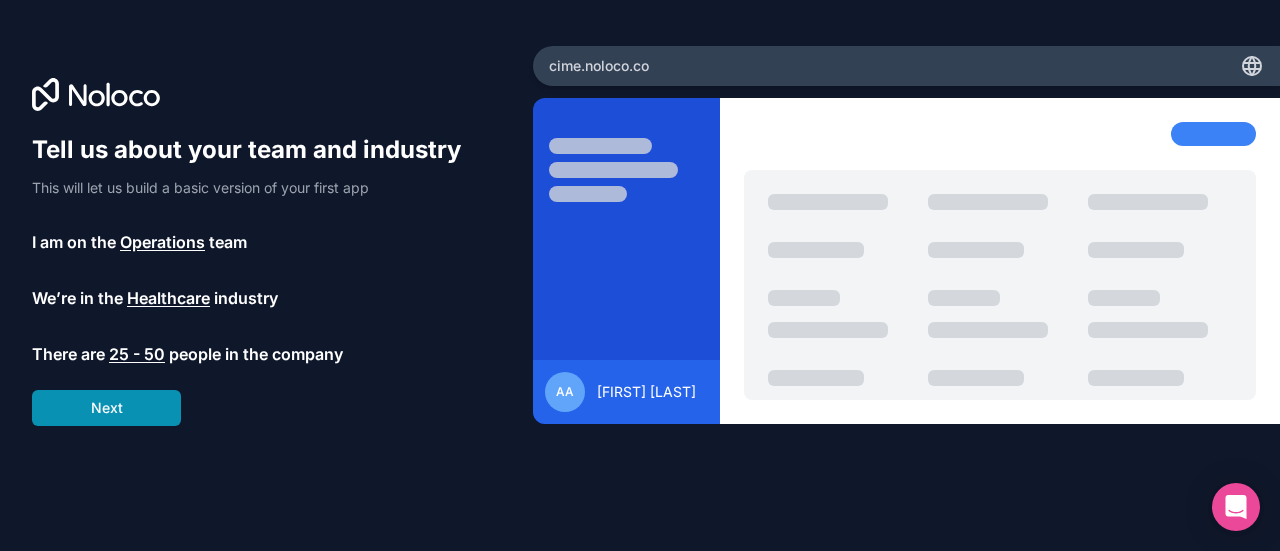 click on "Next" at bounding box center (106, 408) 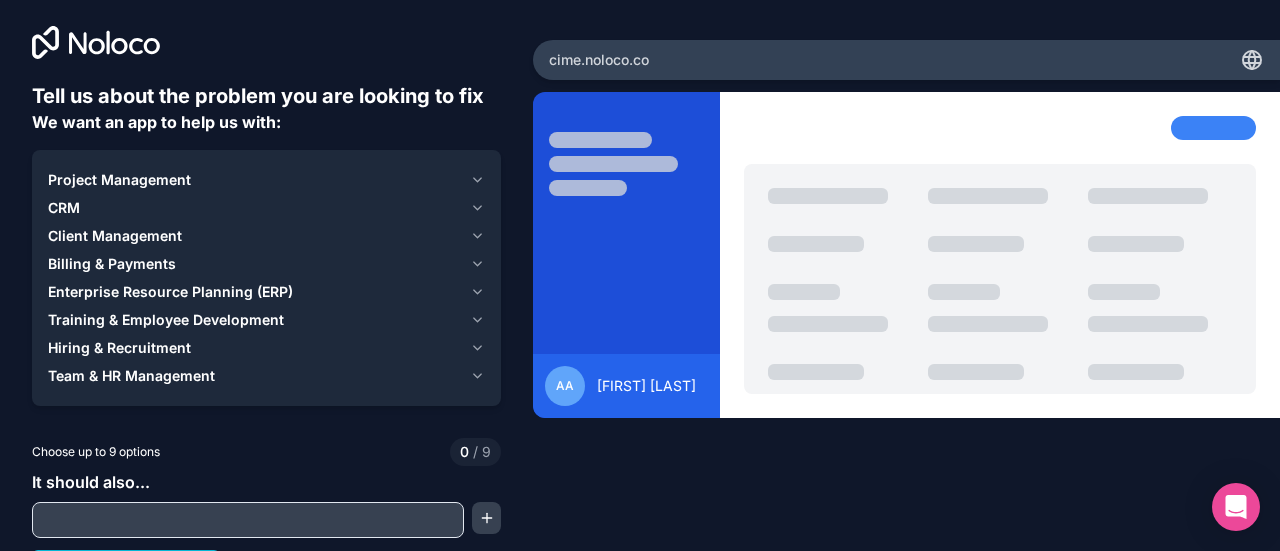scroll, scrollTop: 0, scrollLeft: 0, axis: both 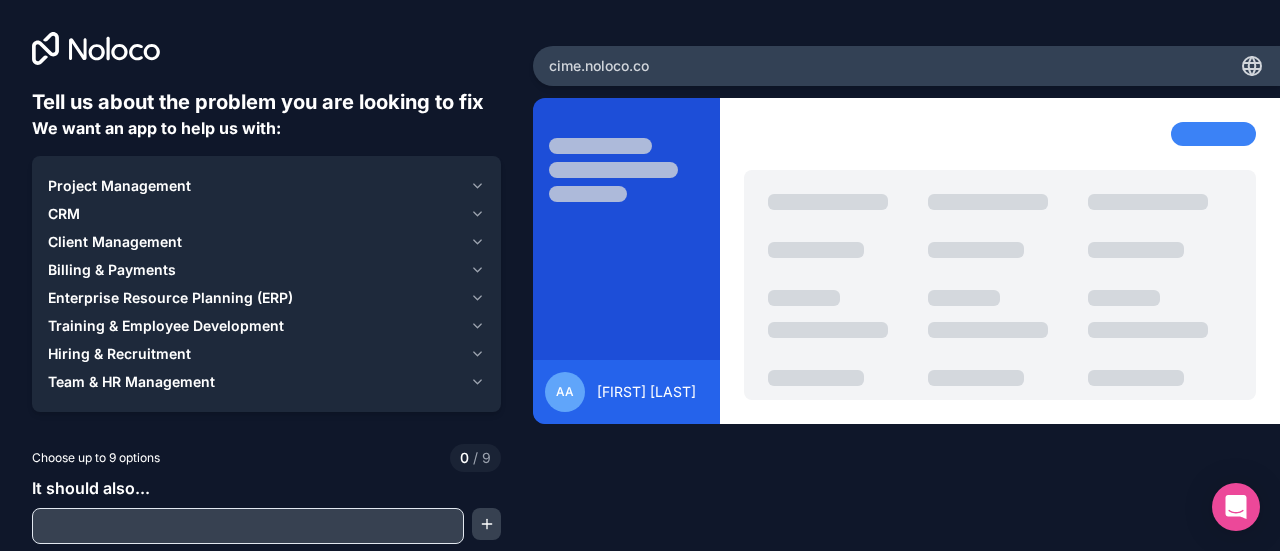 click on "Training & Employee Development" at bounding box center [266, 326] 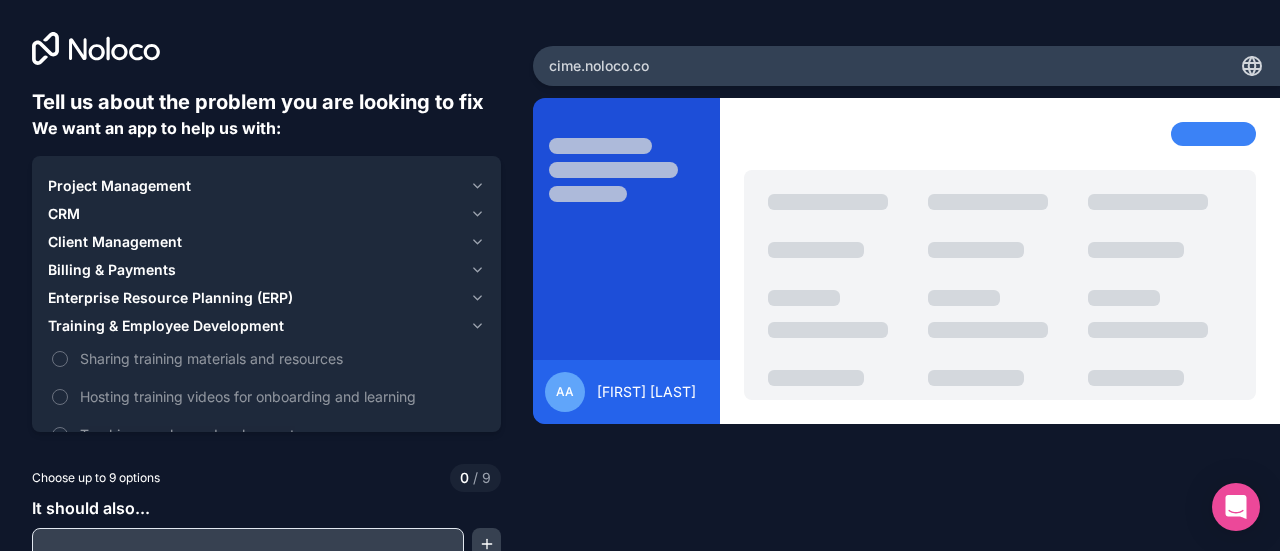 scroll, scrollTop: 60, scrollLeft: 0, axis: vertical 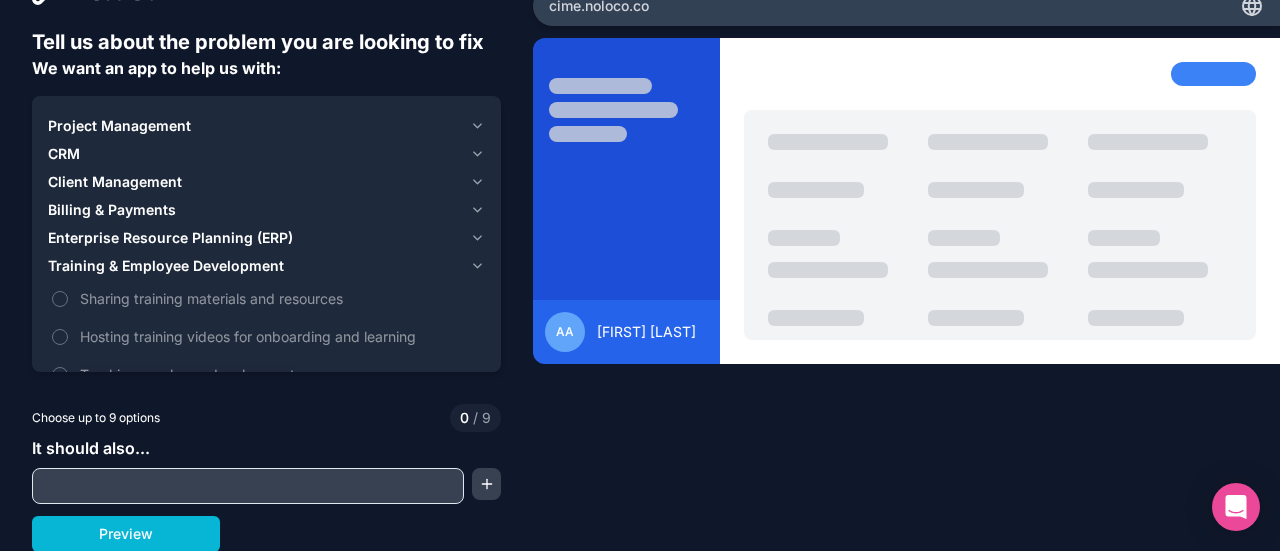 click on "Enterprise Resource Planning (ERP)" at bounding box center (255, 238) 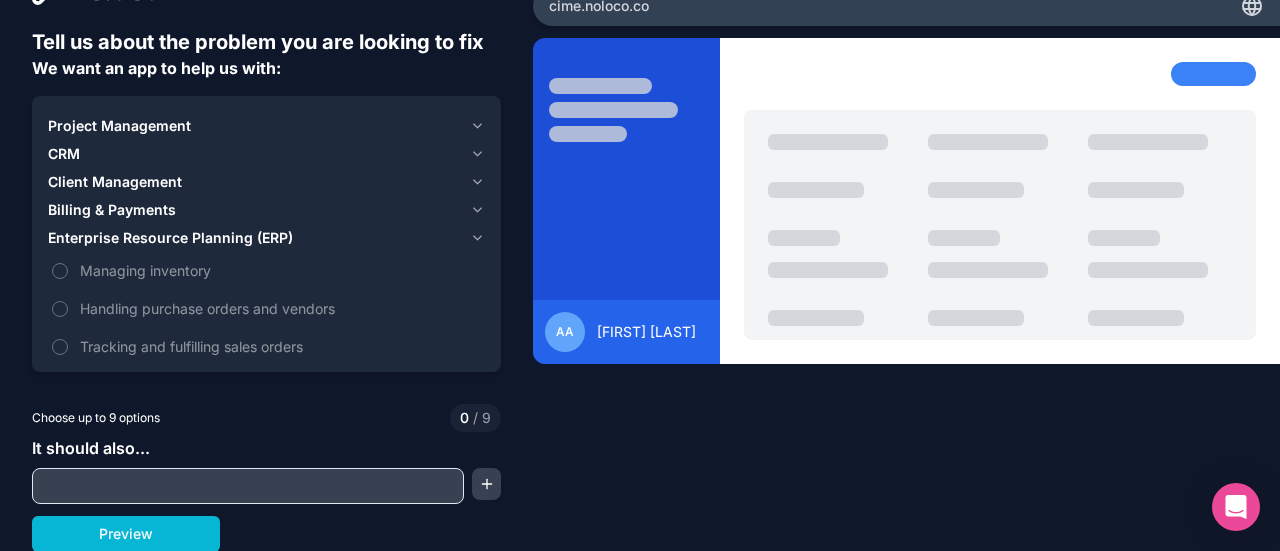 click 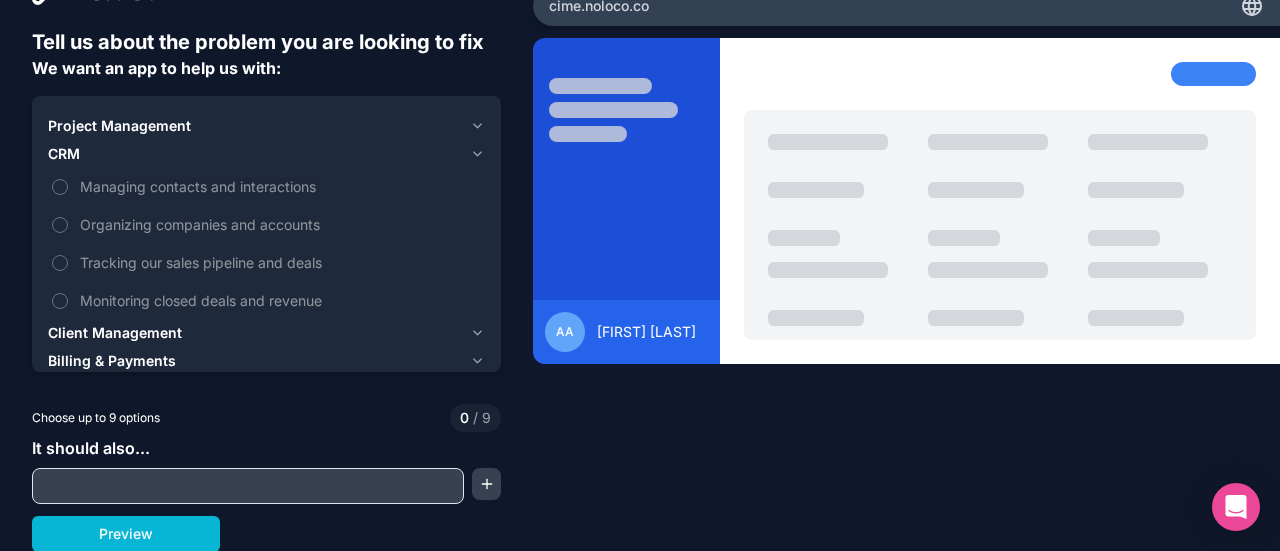 click 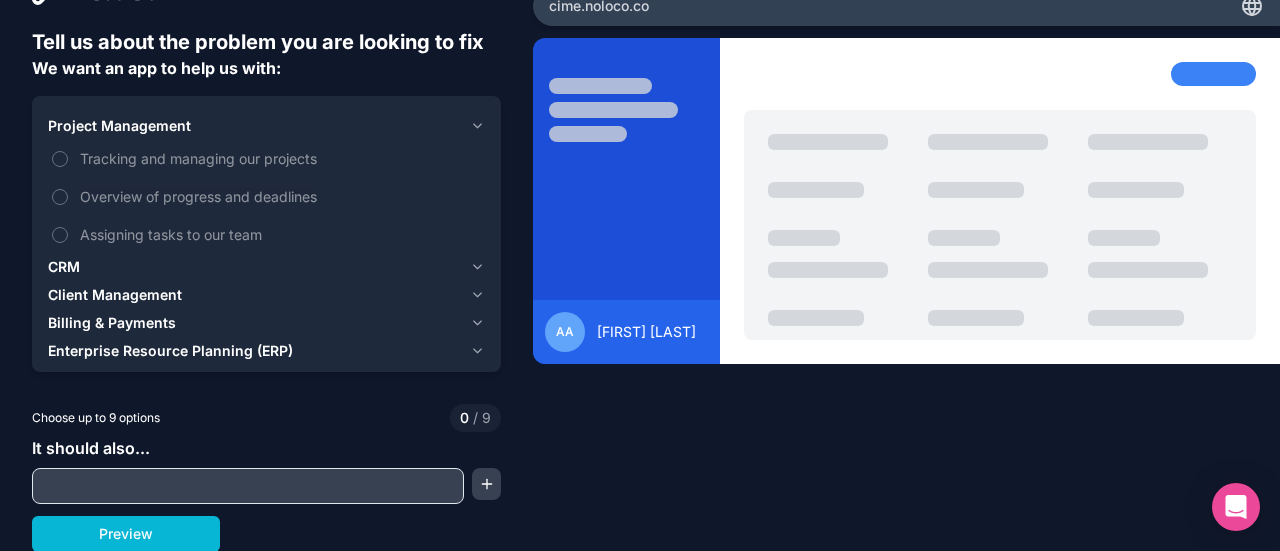 click 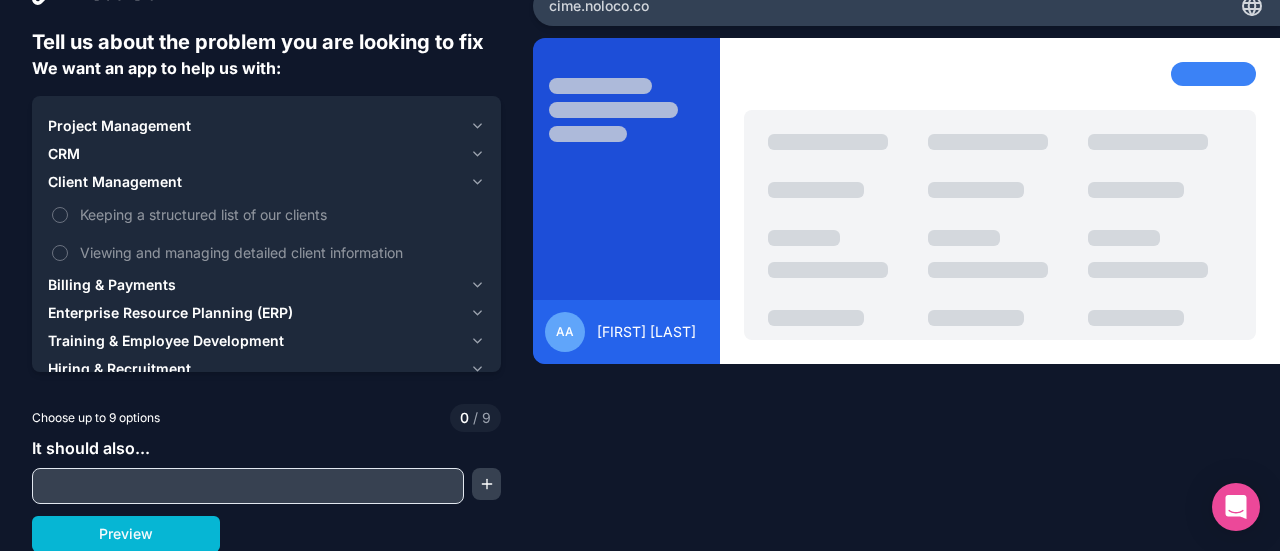 click on "Tell us about the problem you are looking to fix We want an app to help us with: Project Management CRM Client Management Keeping a structured list of our clients Viewing and managing detailed client information Billing & Payments Enterprise Resource Planning (ERP) Training & Employee Development Hiring & Recruitment Team & HR Management Choose up to 9 options 0 / 9 It should also... Preview cime .noloco.co AA [FIRST] [LAST]" at bounding box center [640, 275] 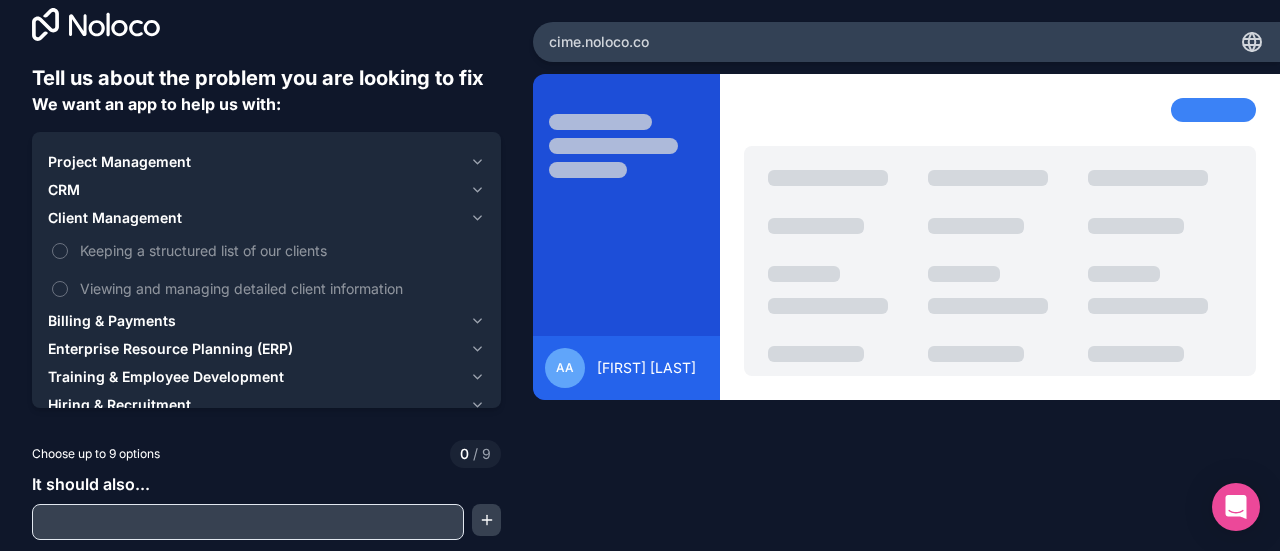 scroll, scrollTop: 10, scrollLeft: 0, axis: vertical 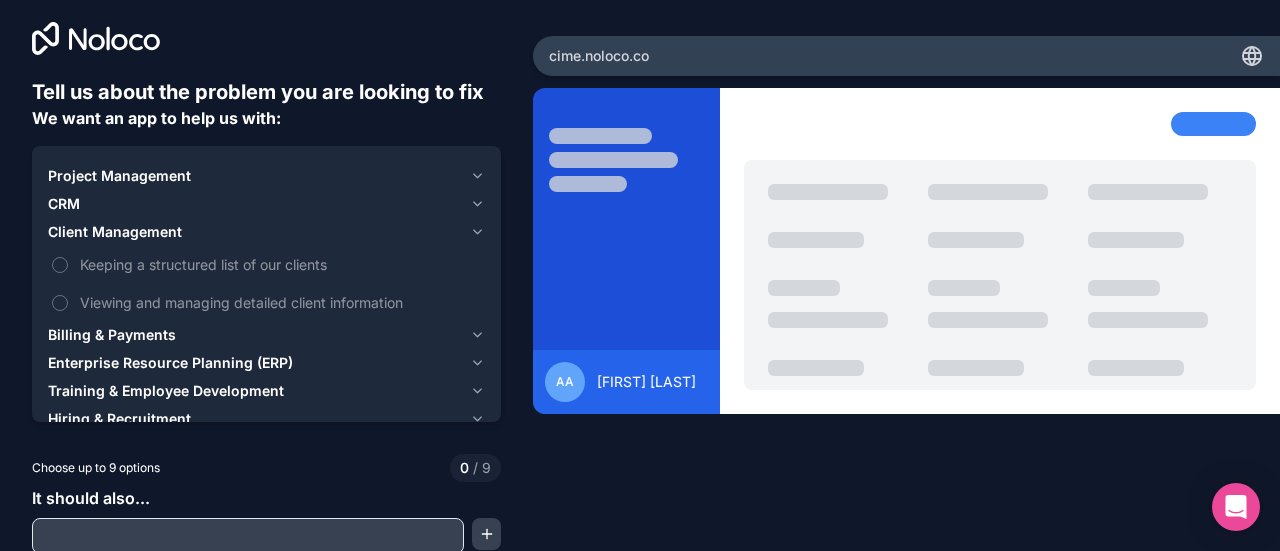 click 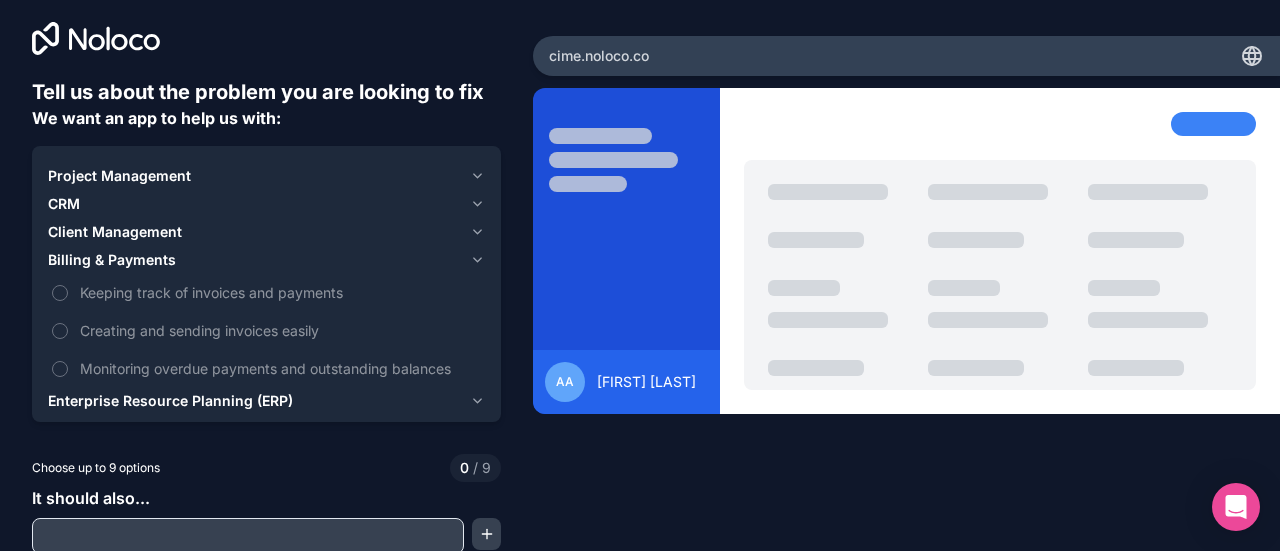 click 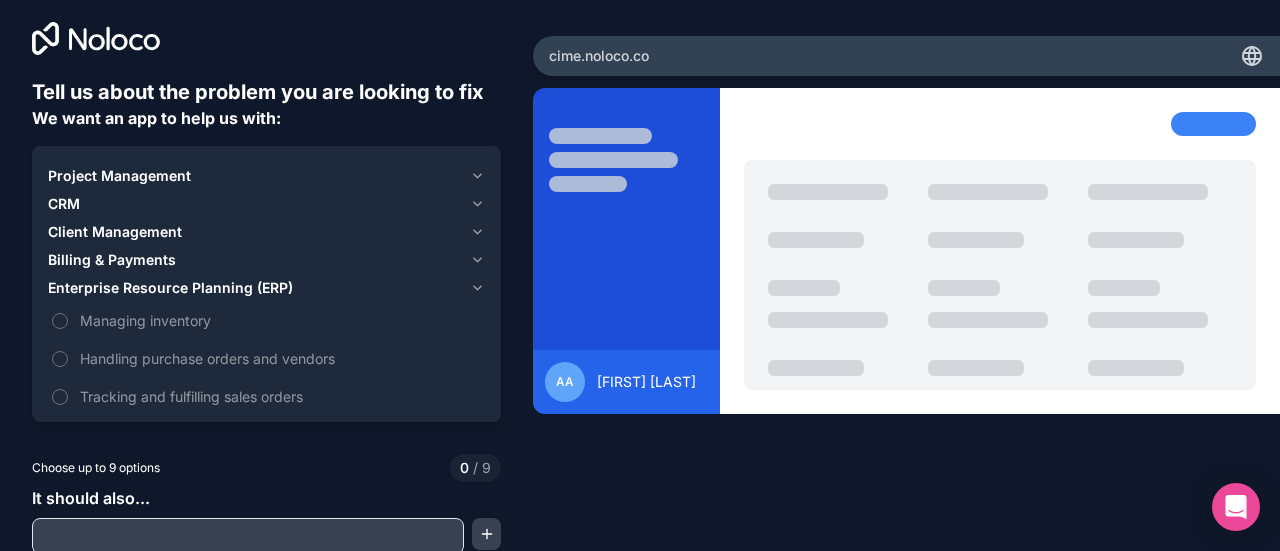 scroll, scrollTop: 60, scrollLeft: 0, axis: vertical 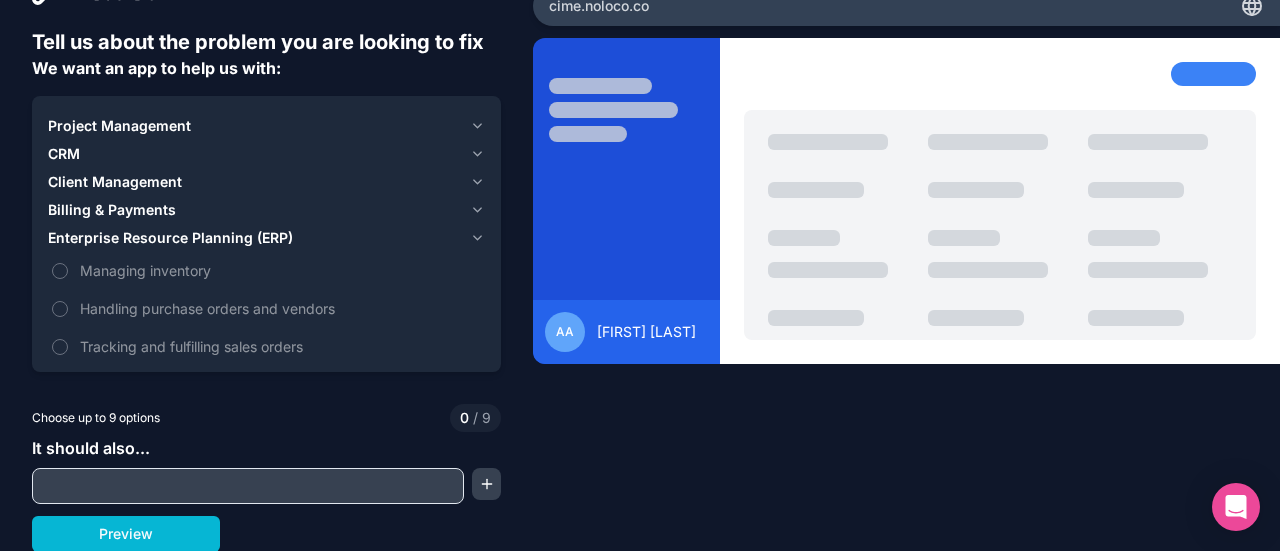 click on "AA [FIRST] [LAST]" at bounding box center [906, 241] 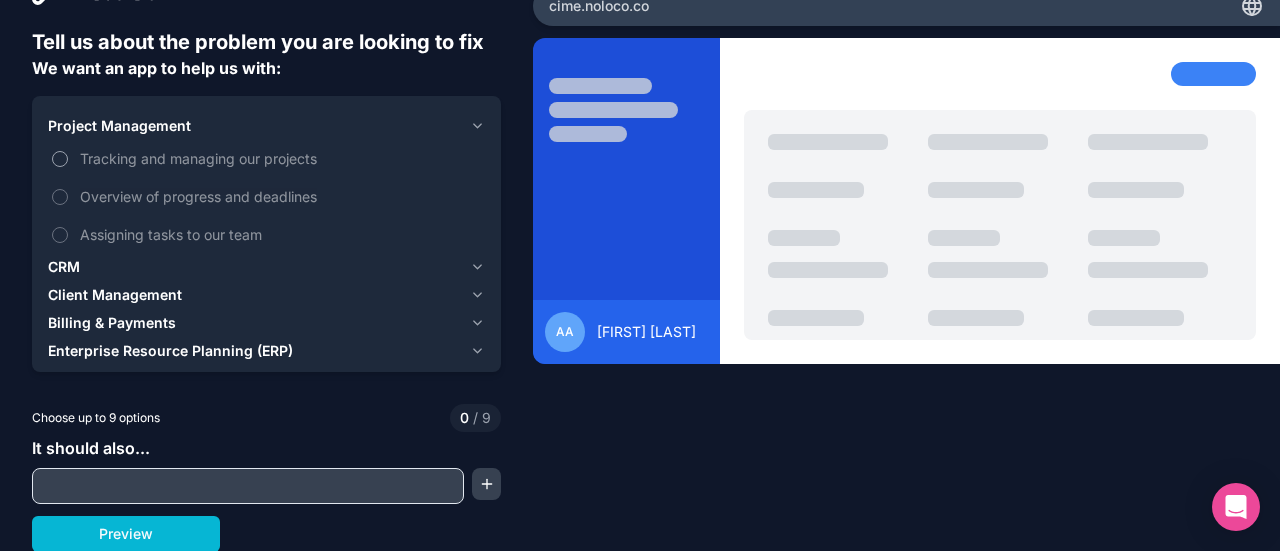click on "Tracking and managing our projects" at bounding box center (280, 158) 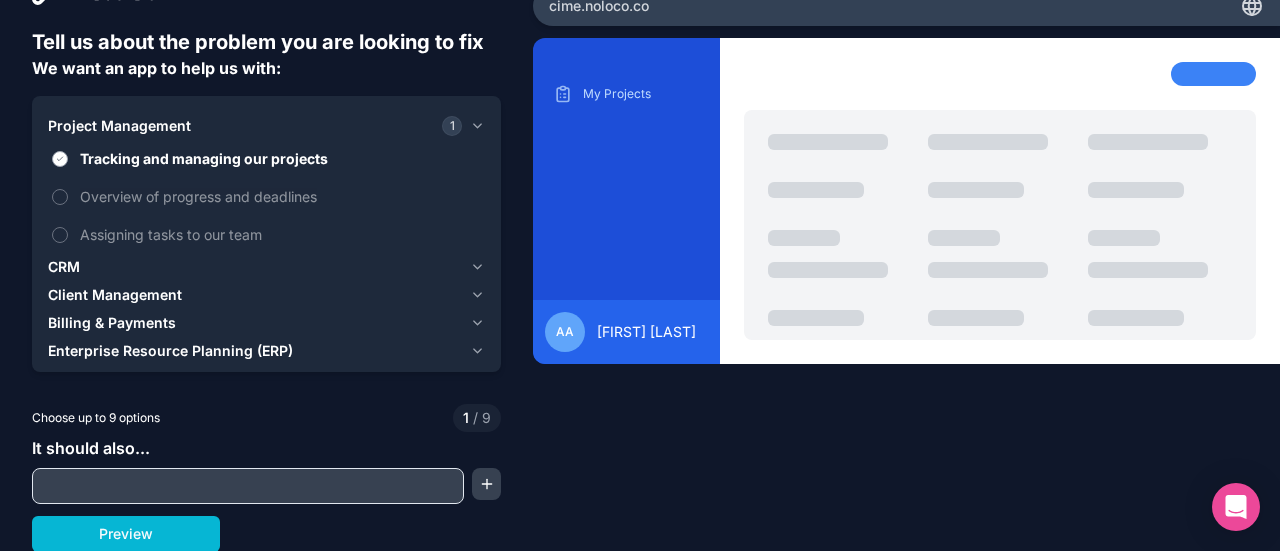 click on "Tracking and managing our projects" at bounding box center [280, 158] 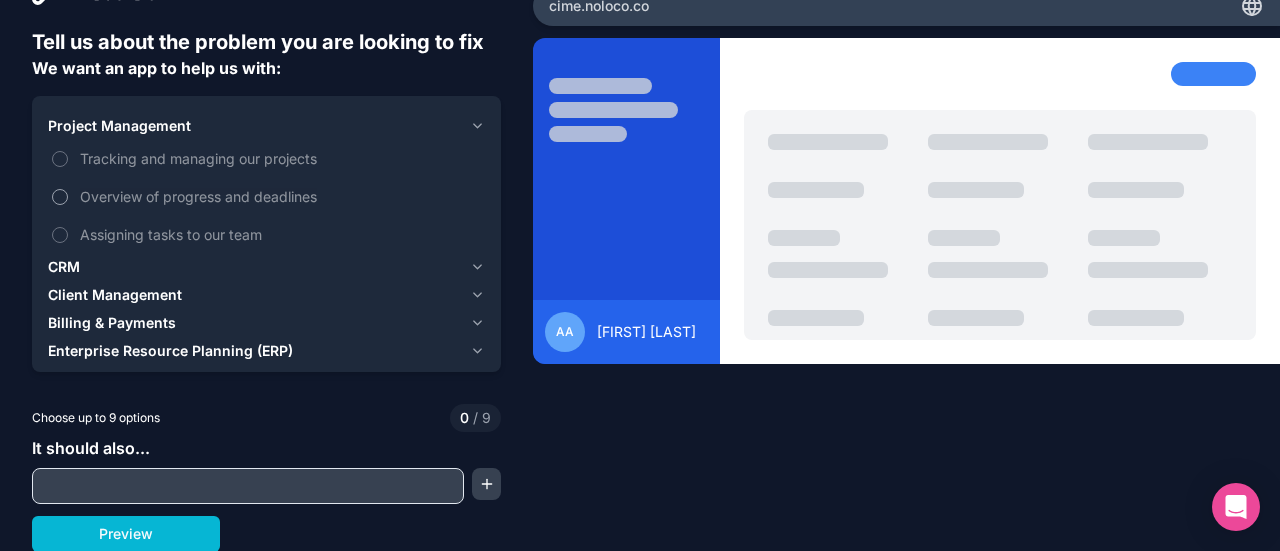 click on "Overview of progress and deadlines" at bounding box center (266, 196) 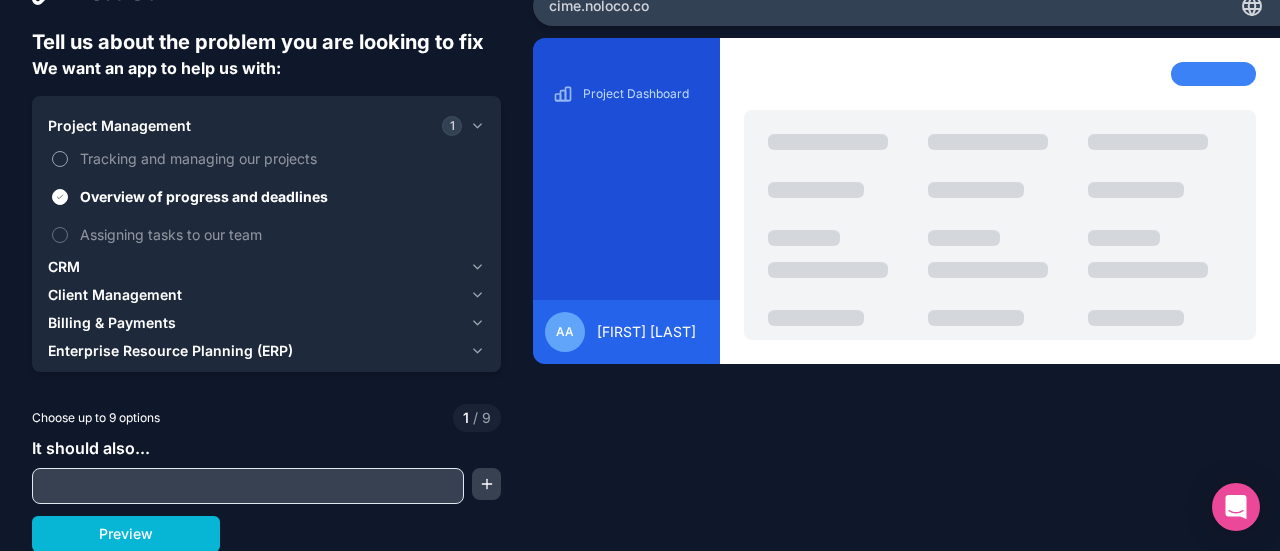 click on "Tracking and managing our projects" at bounding box center (280, 158) 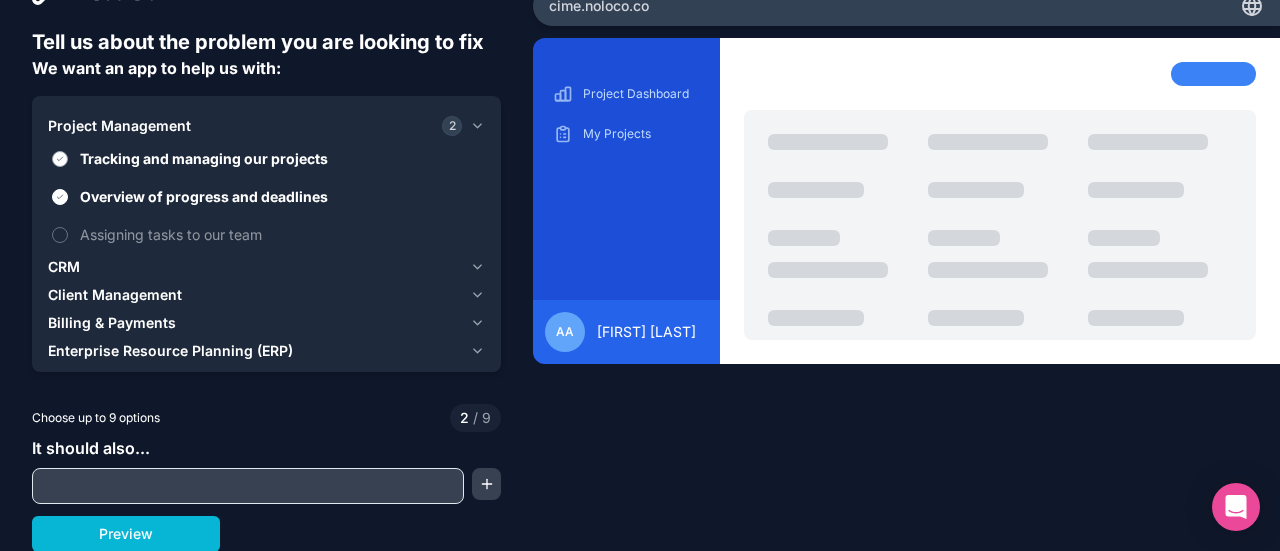 click on "Tracking and managing our projects" at bounding box center (280, 158) 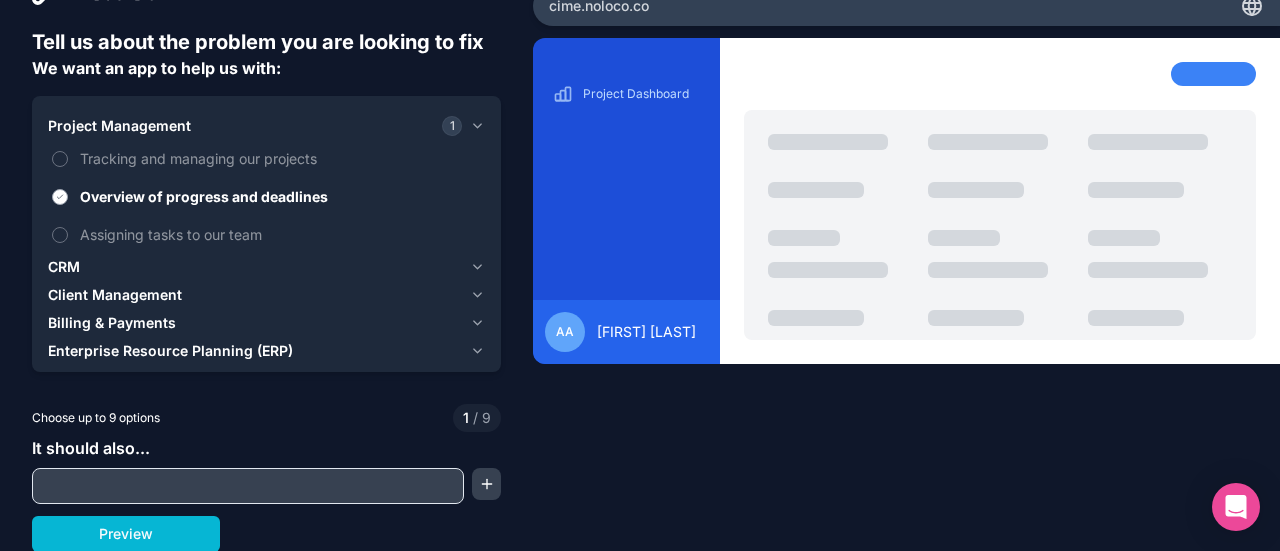 click on "Overview of progress and deadlines" at bounding box center (266, 196) 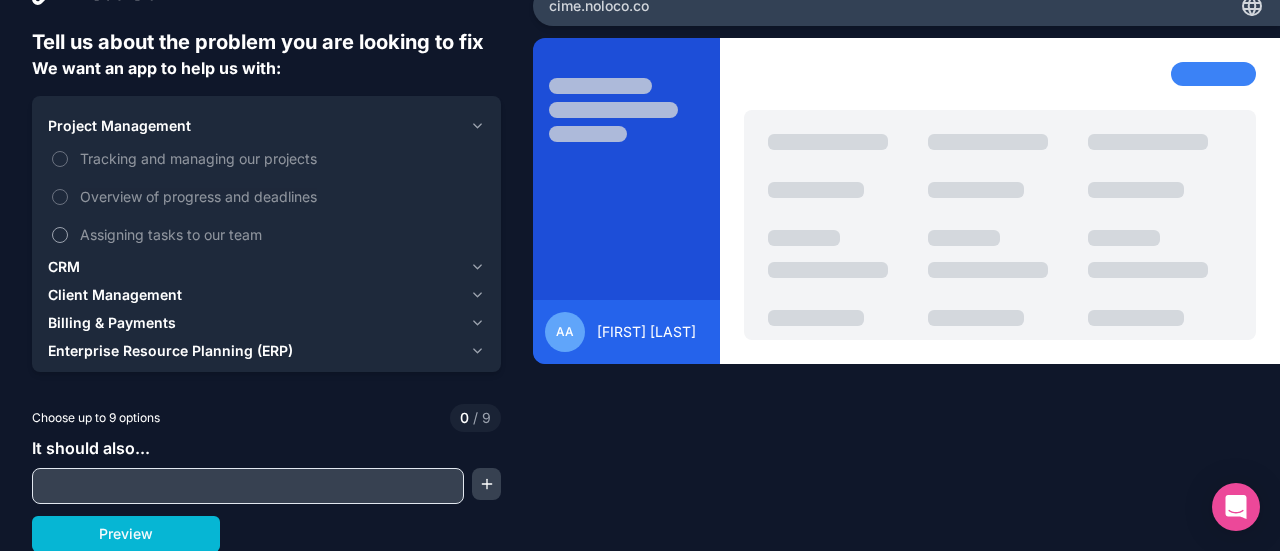 click on "Assigning tasks to our team" at bounding box center [266, 234] 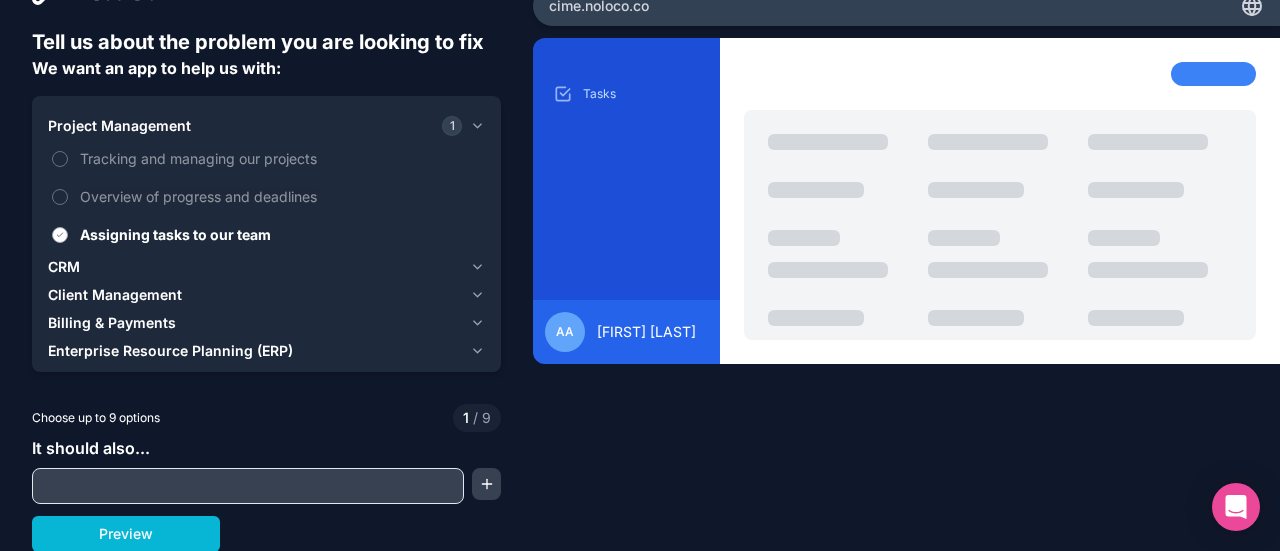 click on "Assigning tasks to our team" at bounding box center (280, 234) 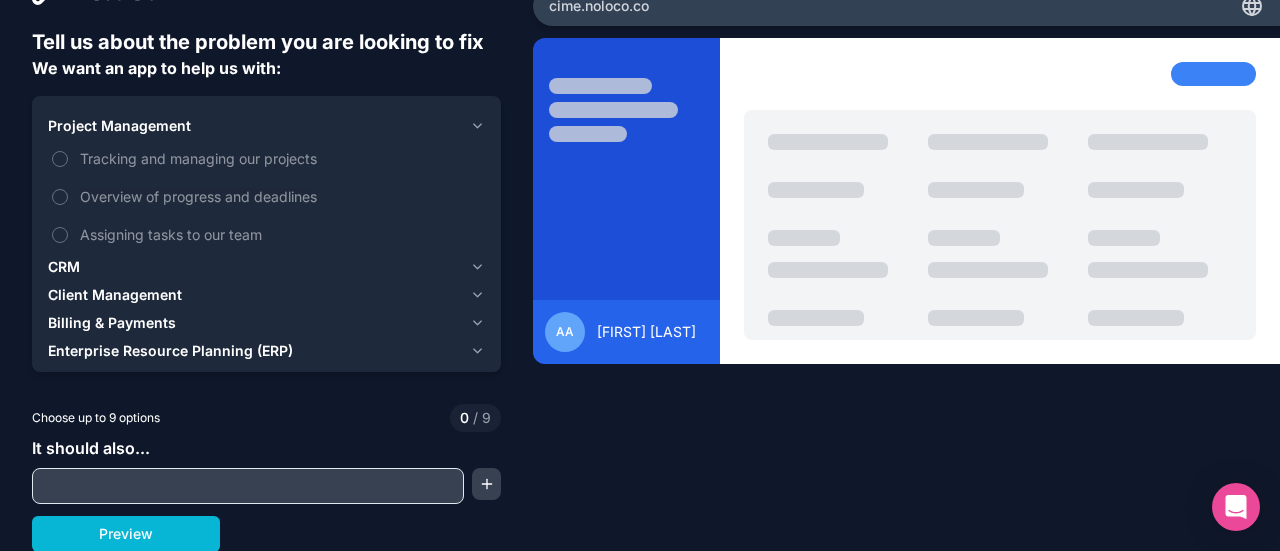click 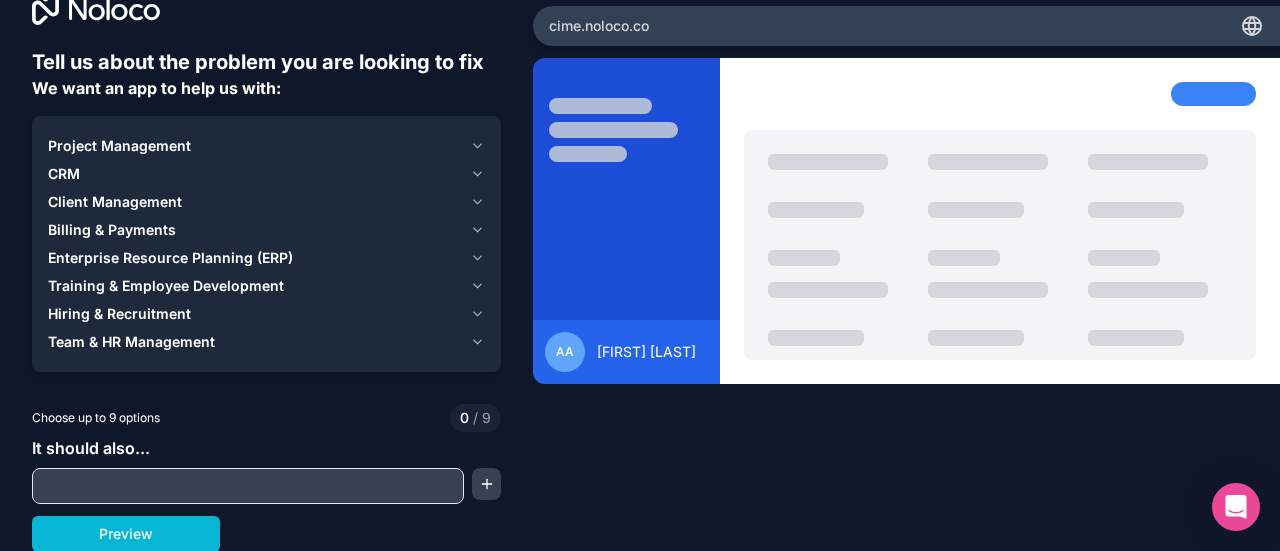 click 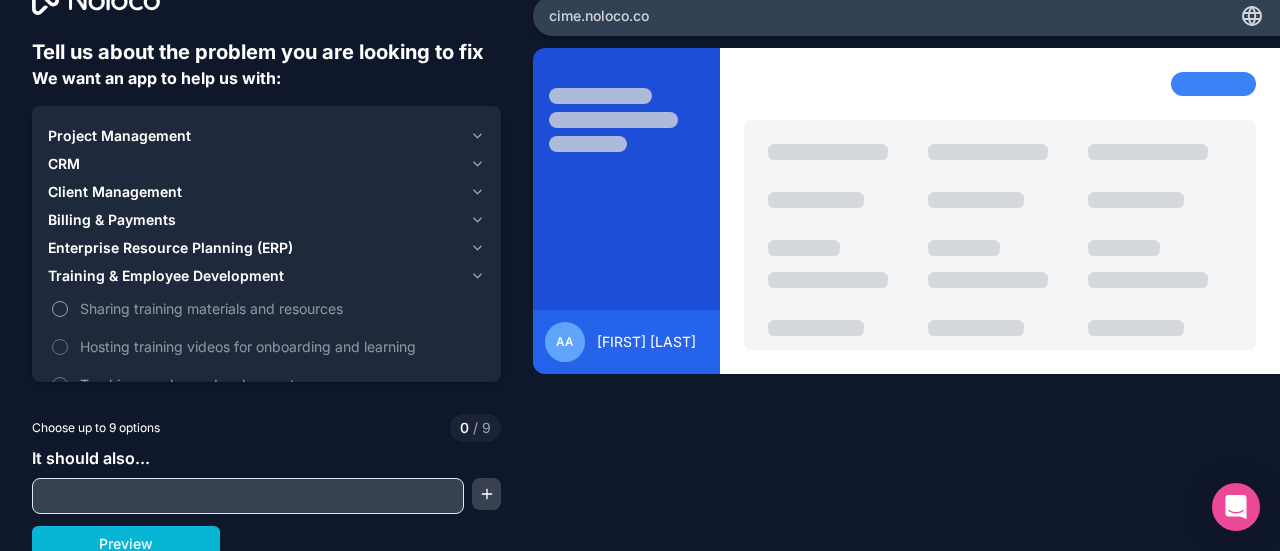 scroll, scrollTop: 60, scrollLeft: 0, axis: vertical 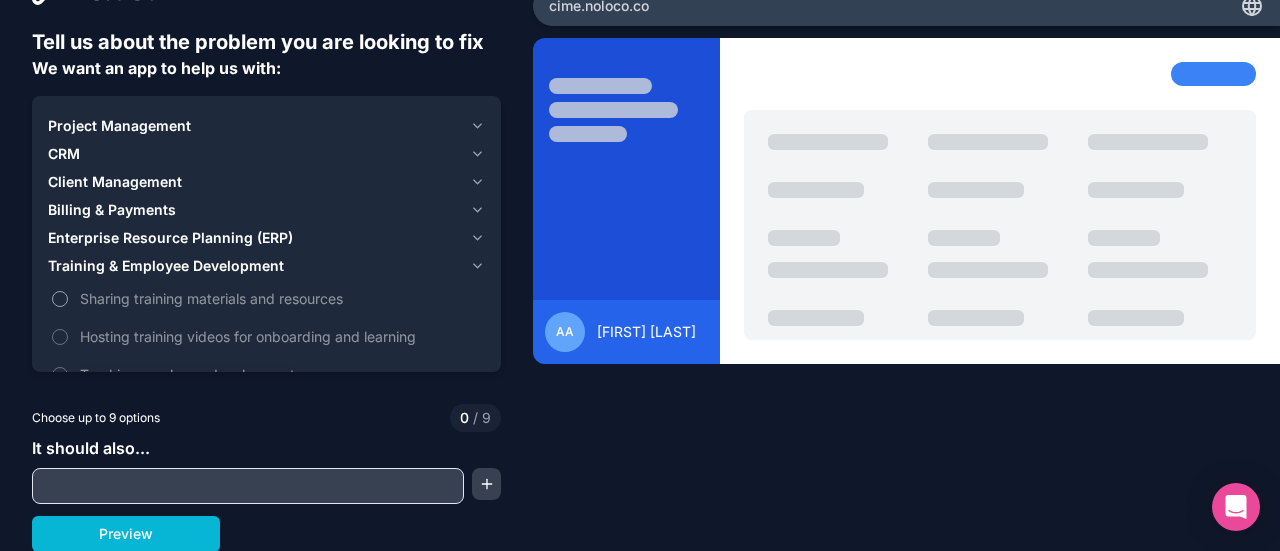 type 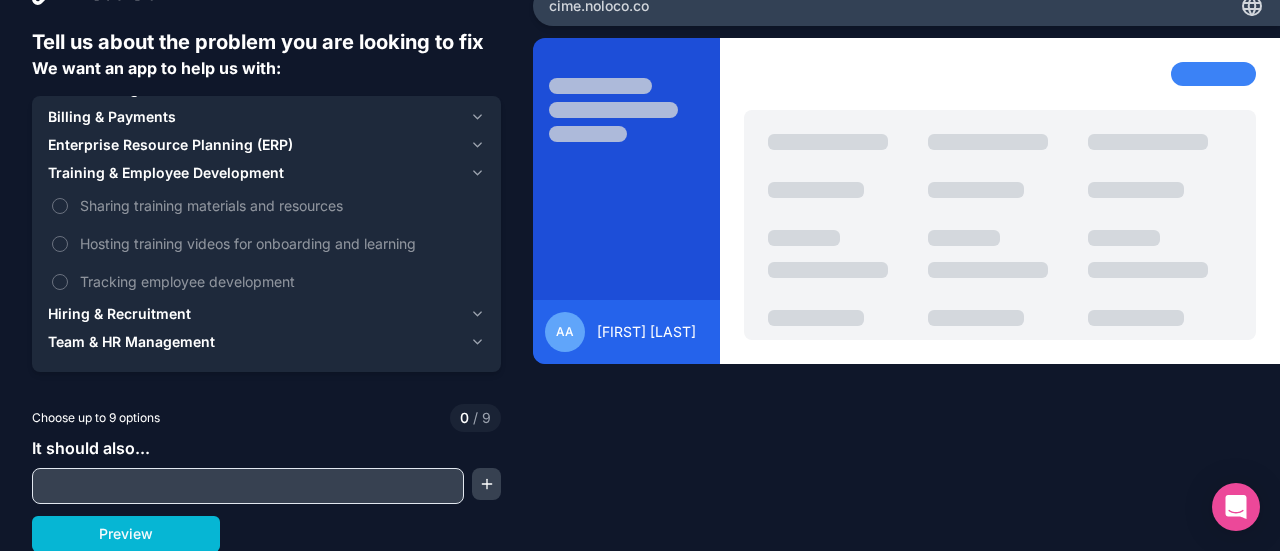 click 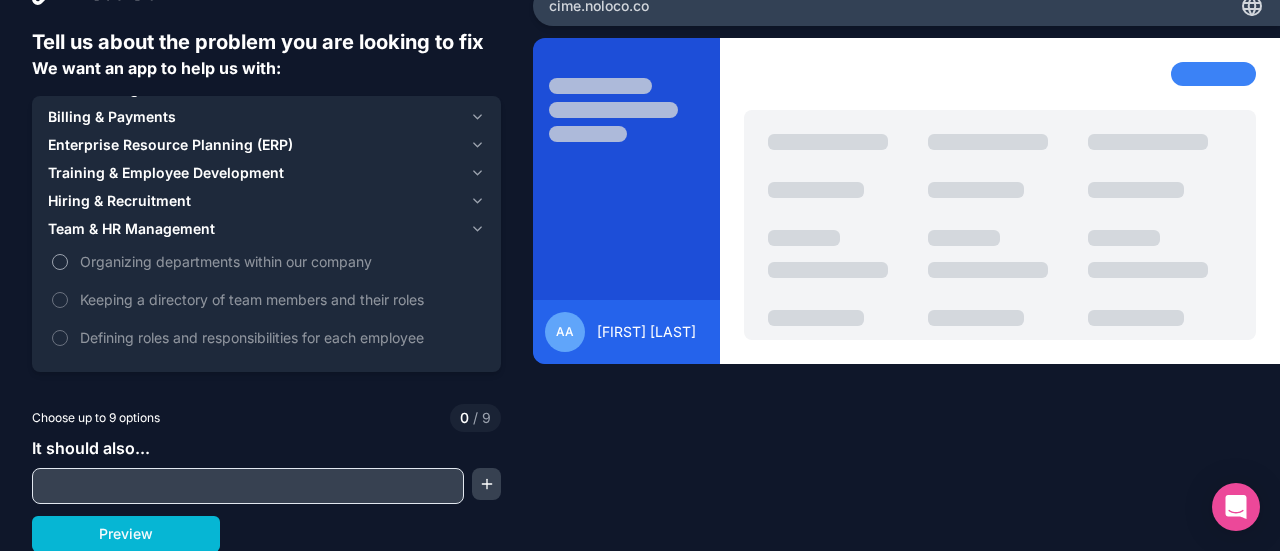 click on "Organizing departments within our company" at bounding box center [280, 261] 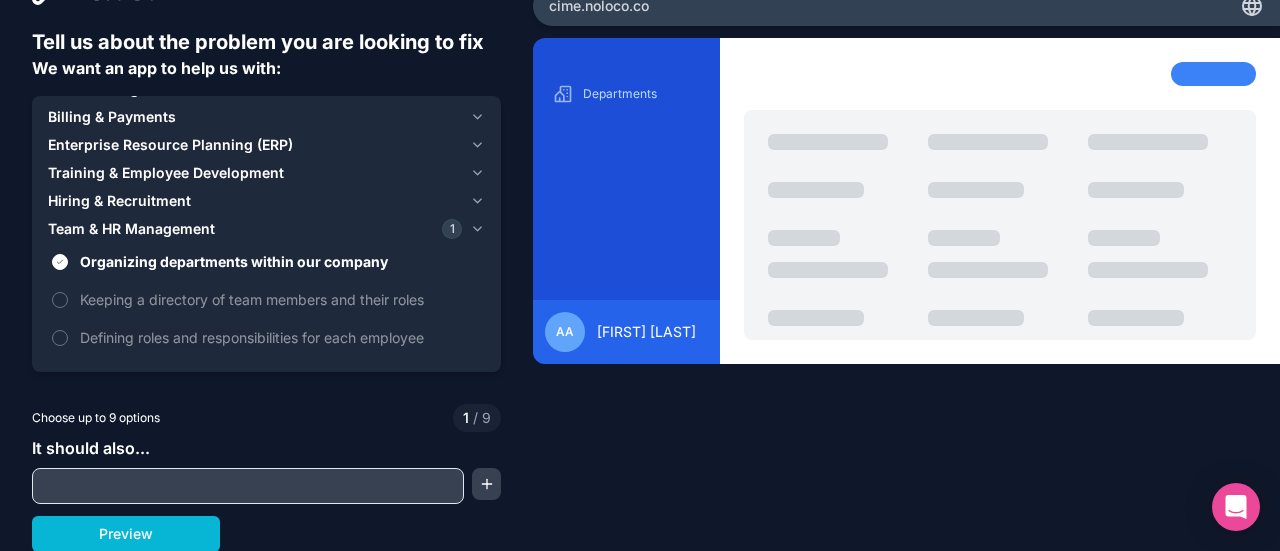 click on "1" at bounding box center (452, 229) 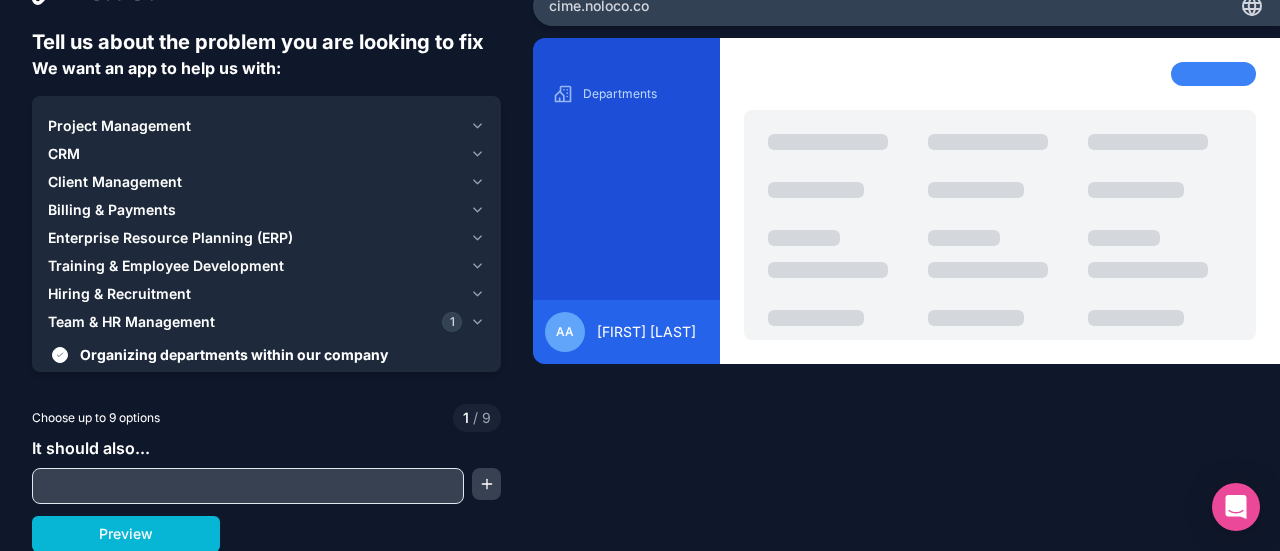 scroll, scrollTop: 40, scrollLeft: 0, axis: vertical 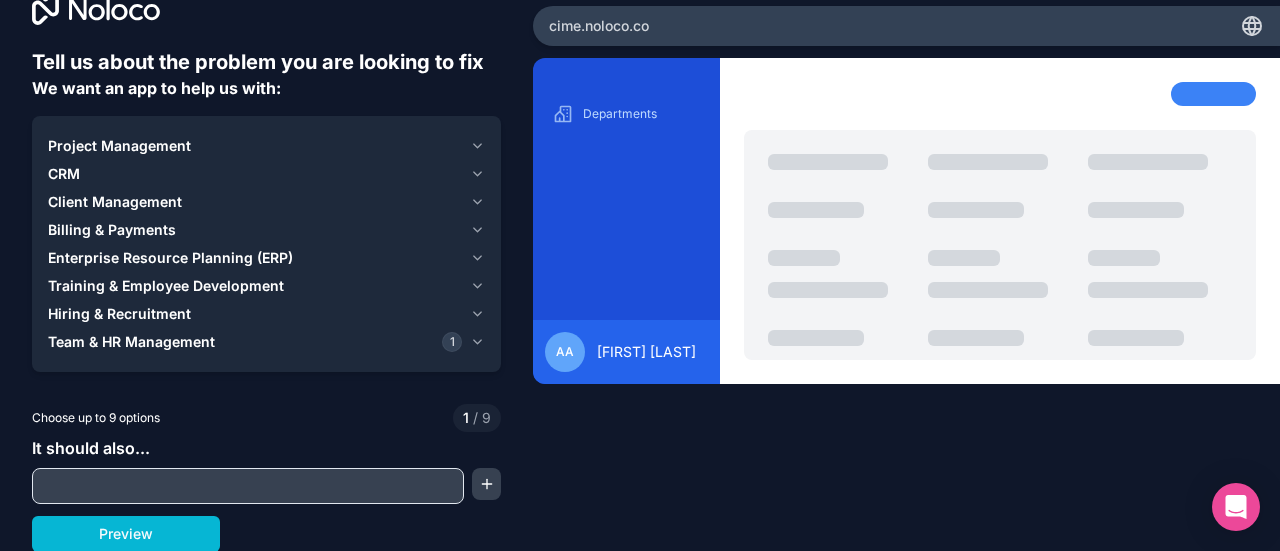 click at bounding box center [248, 486] 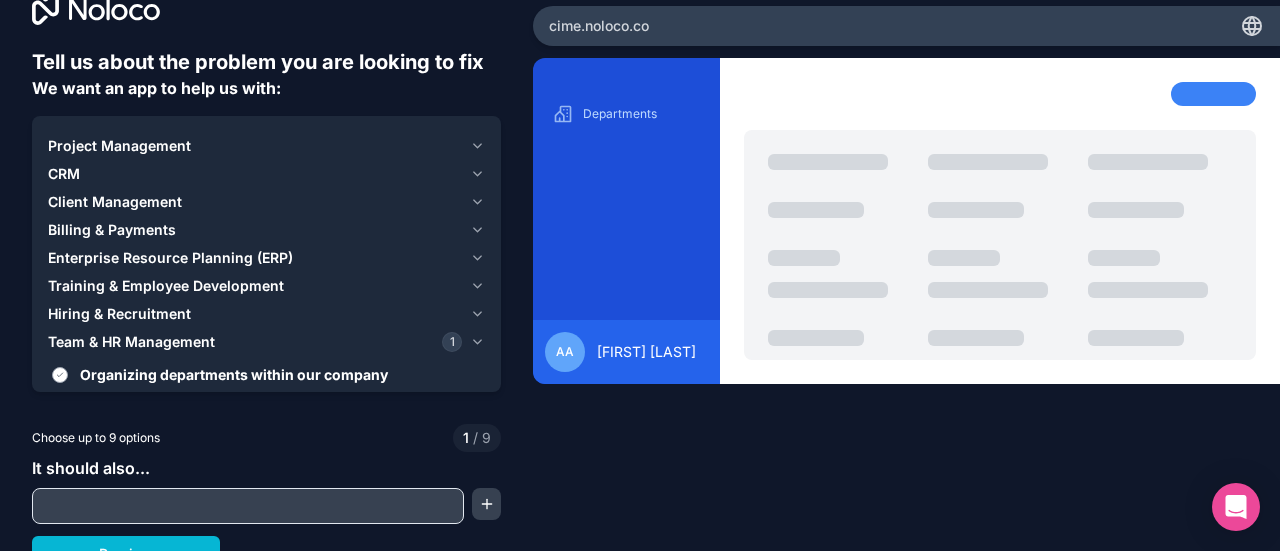 click on "Organizing departments within our company" at bounding box center [60, 375] 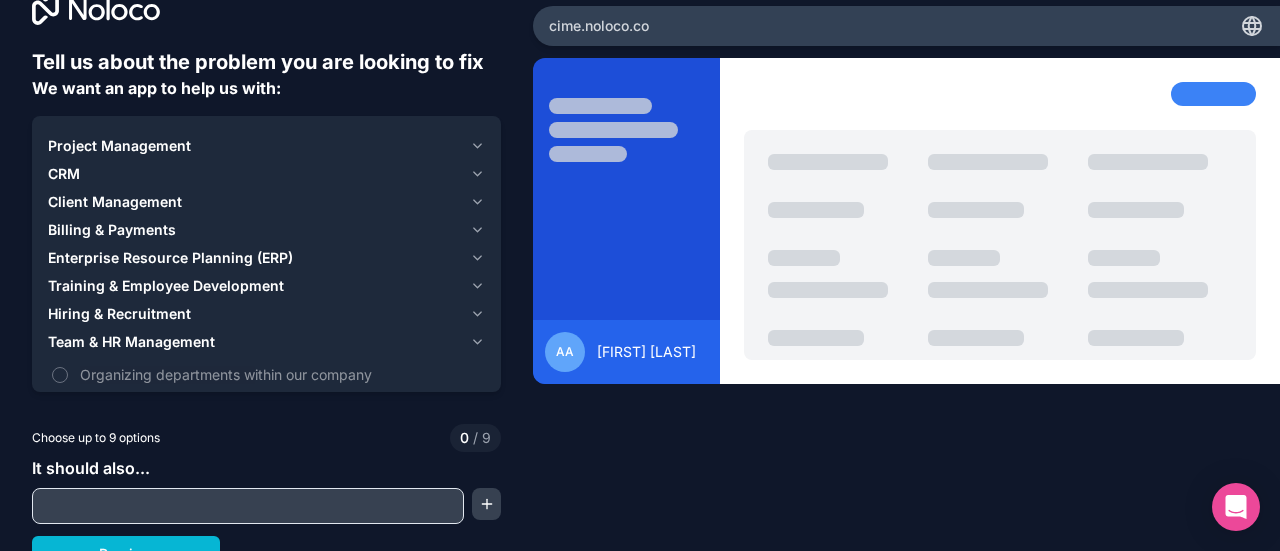 click on "cime .noloco.co" at bounding box center (906, 26) 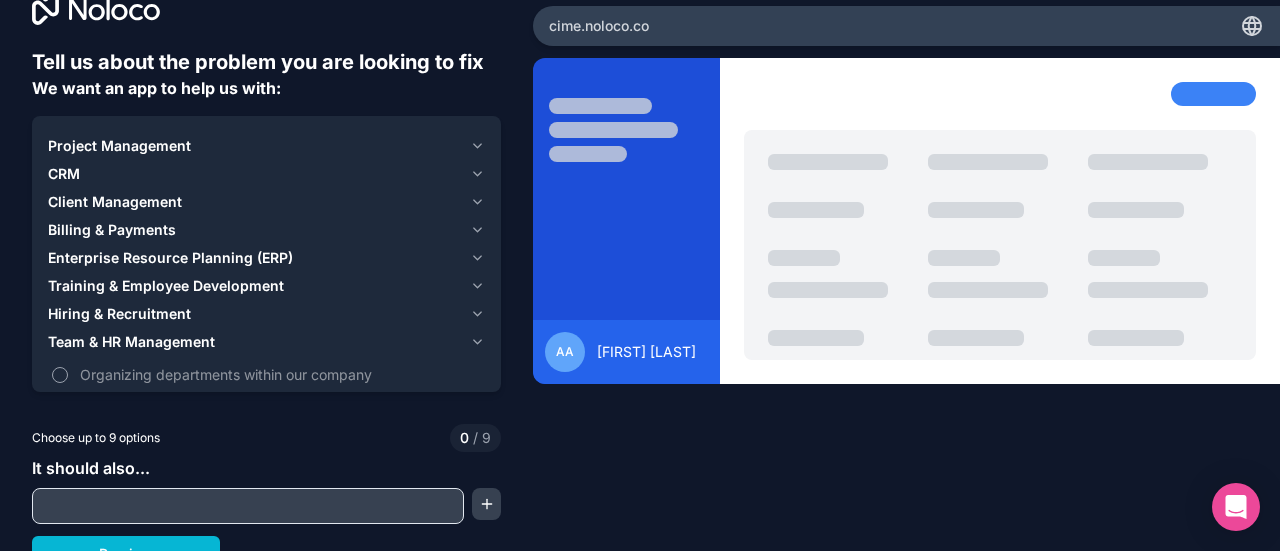 scroll, scrollTop: 60, scrollLeft: 0, axis: vertical 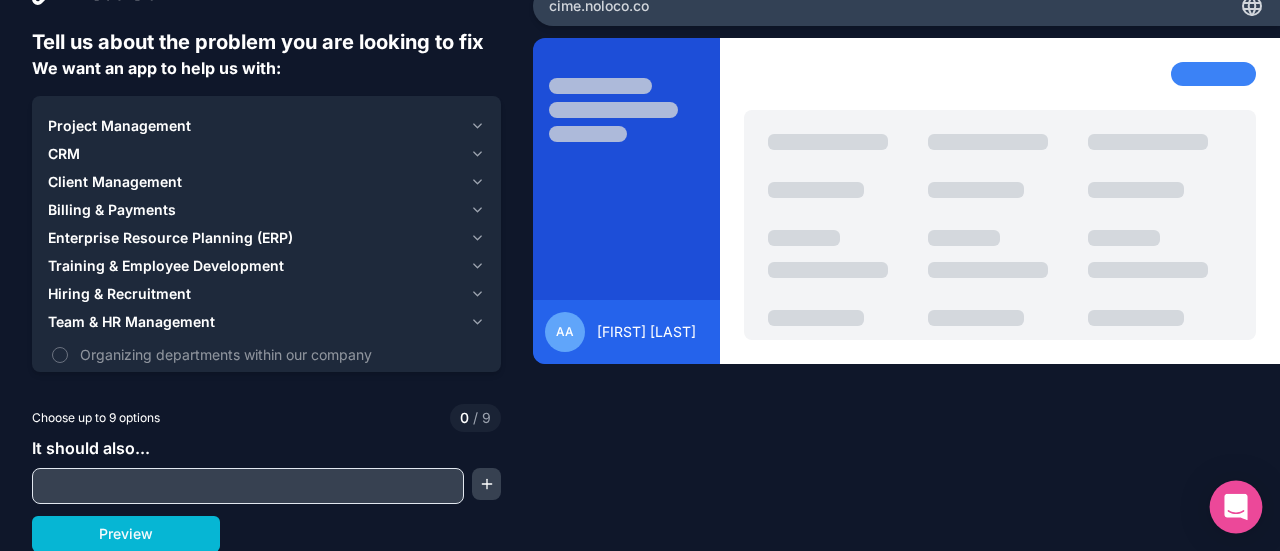 click 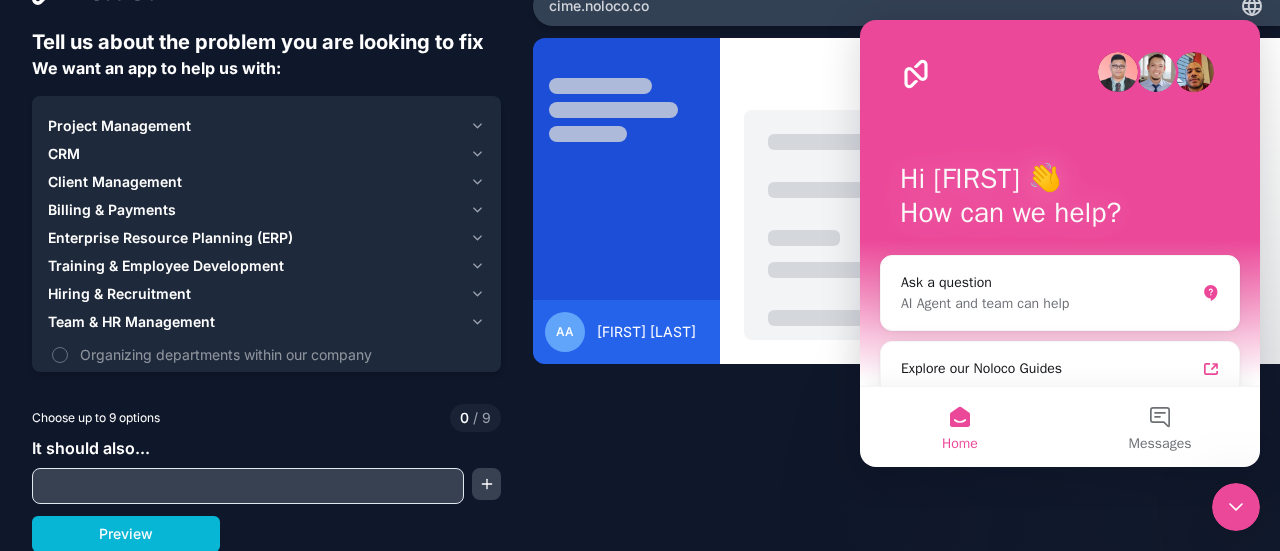 scroll, scrollTop: 0, scrollLeft: 0, axis: both 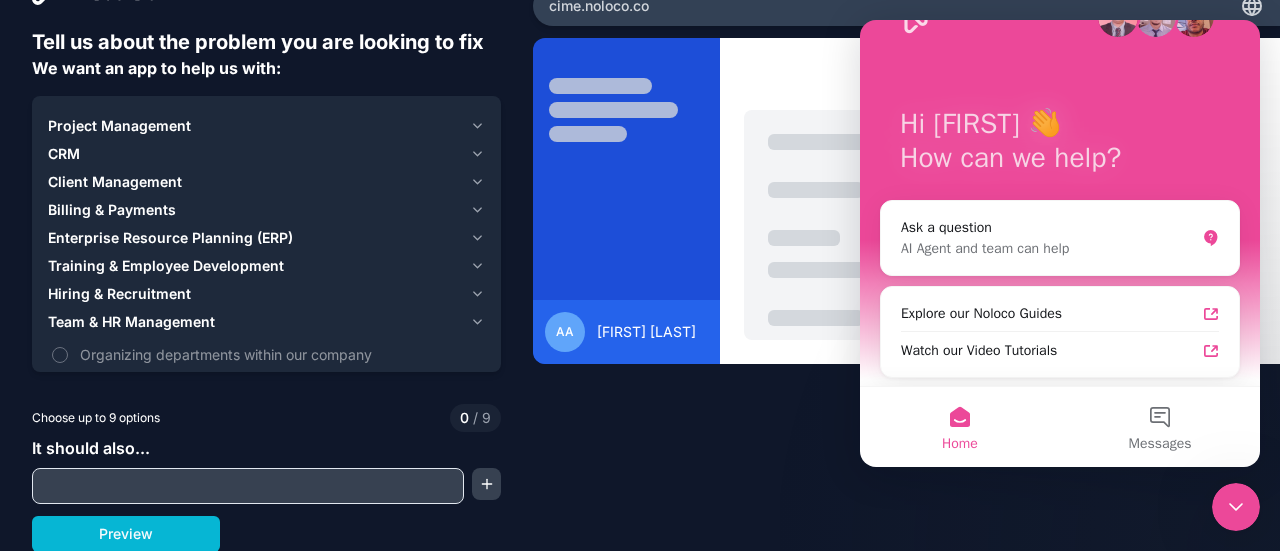 click on "Tell us about the problem you are looking to fix We want an app to help us with: Project Management CRM Client Management Billing & Payments Enterprise Resource Planning (ERP) Training & Employee Development Hiring & Recruitment Team & HR Management Organizing departments within our company Keeping a directory of team members and their roles Defining roles and responsibilities for each employee Choose up to 9 options 0 / 9 It should also... Preview cime .noloco.co AA [FIRST] [LAST]" at bounding box center [640, 275] 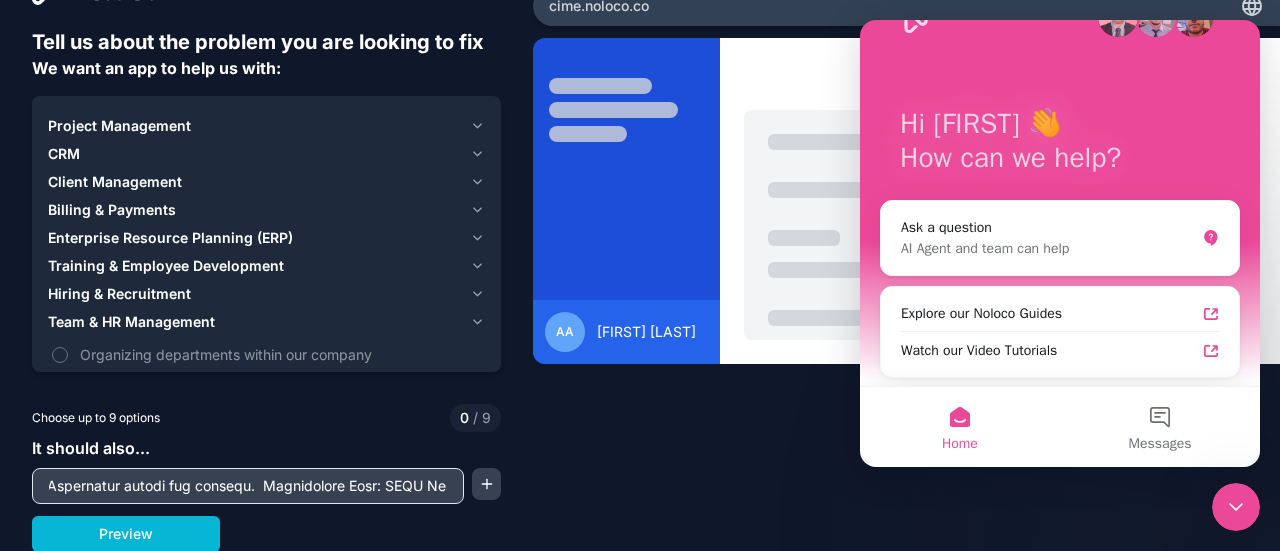 scroll, scrollTop: 0, scrollLeft: 2636, axis: horizontal 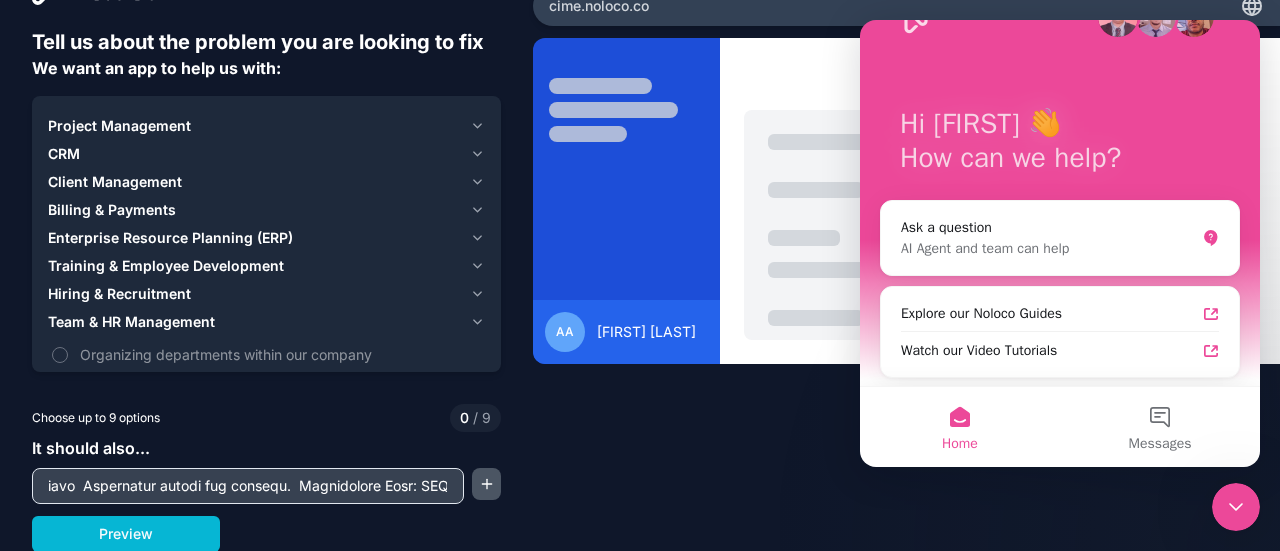 type on "Create a comprehensive venue and asset reservation system for a healthcare simulation center with the following requirements: Booking Management Prevent duplicate bookings (no overlapping dates/times for same venue or asset). Allow booking of multiple venues and assets for a single session. Include recurring booking options (daily, weekly, monthly). Support rentals of venues and assets. Data Fields Department making the booking. Participant Type: MBBS Students, BSCN Students, PGME, Nursing Staff, Healthcare Professionals. Mode: Simulation, Presentation, Venue Only, etc. Event Type: Internal, External, Grant Activity, Student Activity. Activity Type: Grant Activity, Student Activity, Other. Assign Admin and Technical Person to each booking. User Roles Admins: Can manage bookings, venues, and assets. Users: Can create and view their own bookings. Views & Features Calendar view showing bookings by date, time, and venue. Dashboard: One-window solution combining calendar, list, and booking det..." 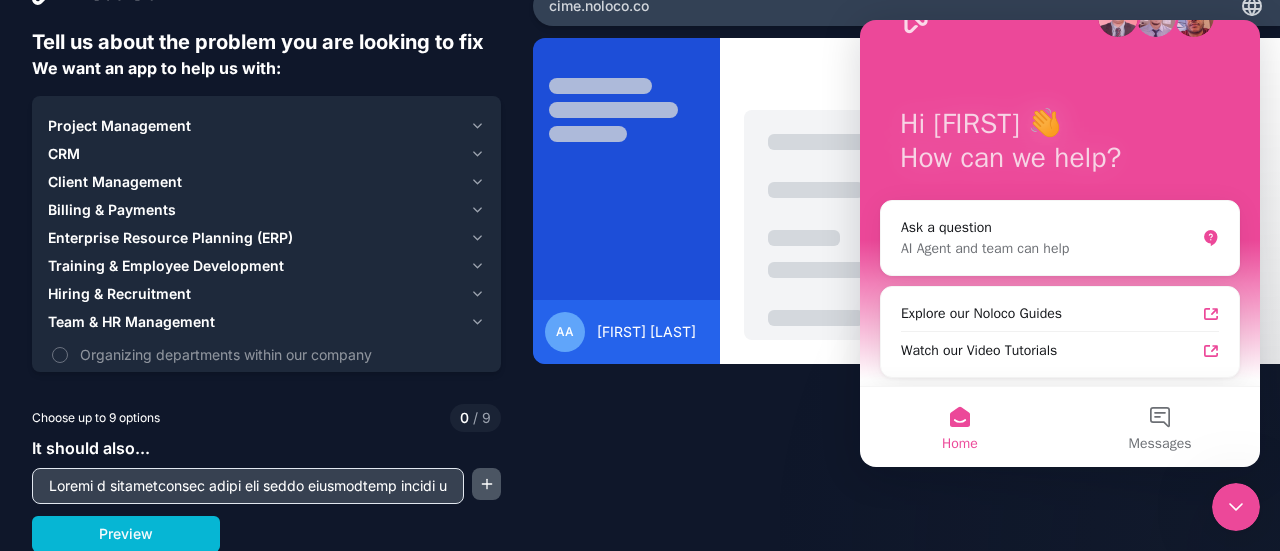 click at bounding box center [486, 484] 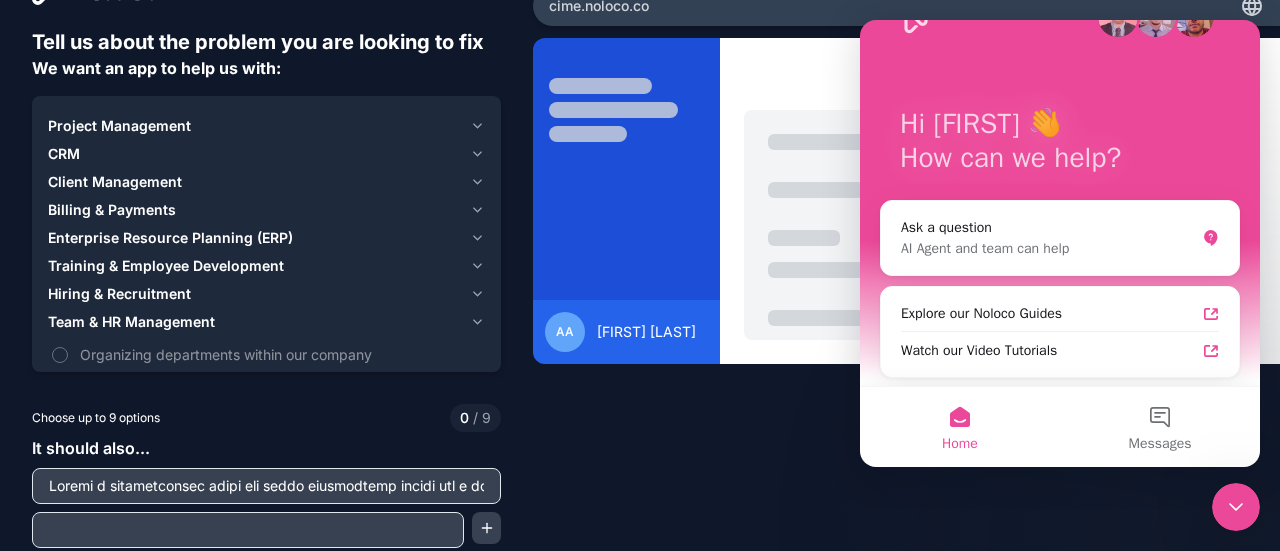 scroll, scrollTop: 104, scrollLeft: 0, axis: vertical 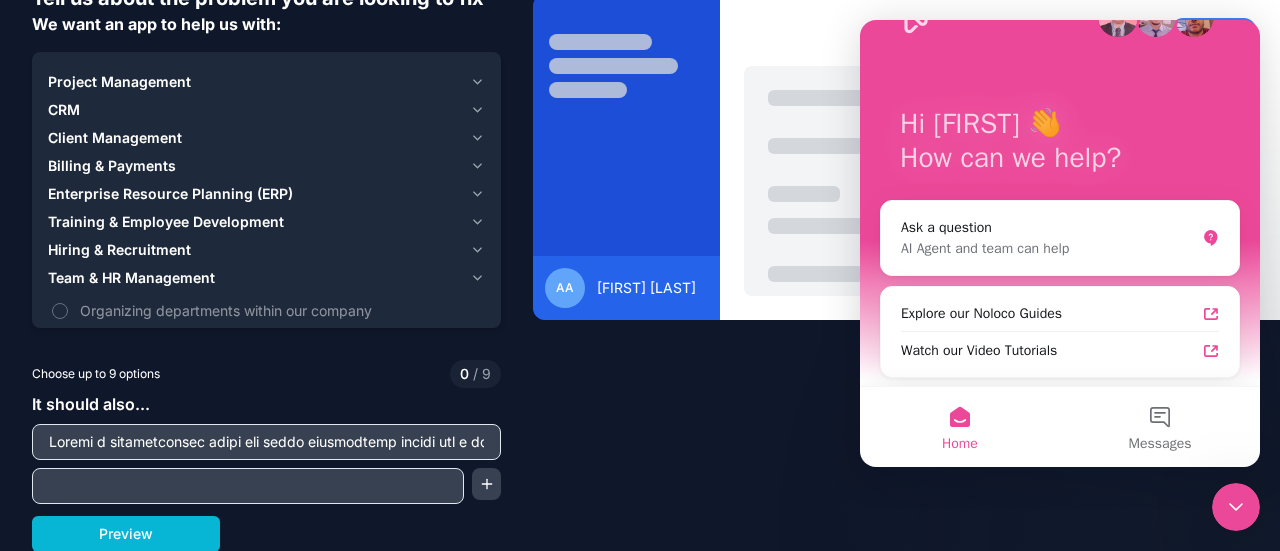 click on "Tell us about the problem you are looking to fix We want an app to help us with: Project Management CRM Client Management Billing & Payments Enterprise Resource Planning (ERP) Training & Employee Development Hiring & Recruitment Team & HR Management Organizing departments within our company Keeping a directory of team members and their roles Defining roles and responsibilities for each employee Choose up to 9 options 0 / 9 It should also... Preview cime .noloco.co AA [FIRST] [LAST]" at bounding box center (640, 275) 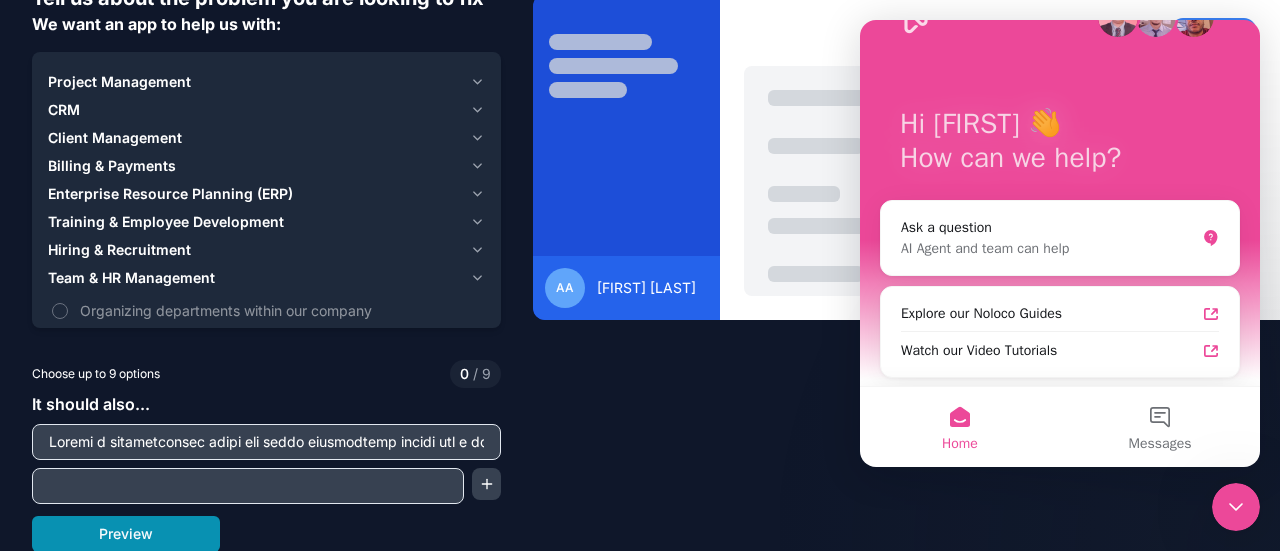 click on "Preview" at bounding box center (126, 534) 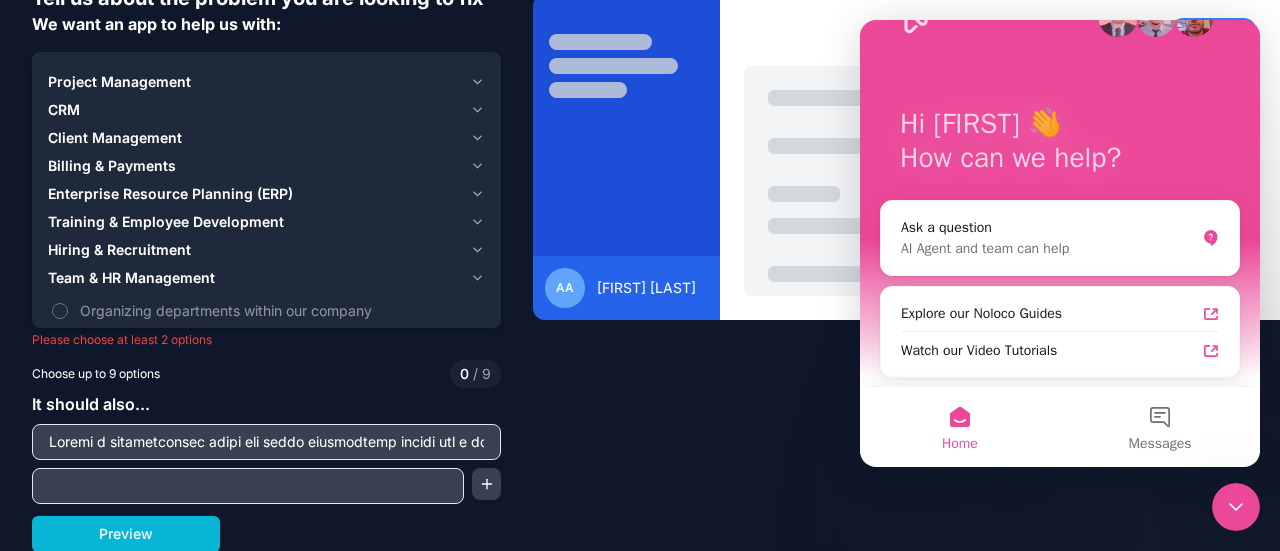 click on "Client Management" at bounding box center [115, 138] 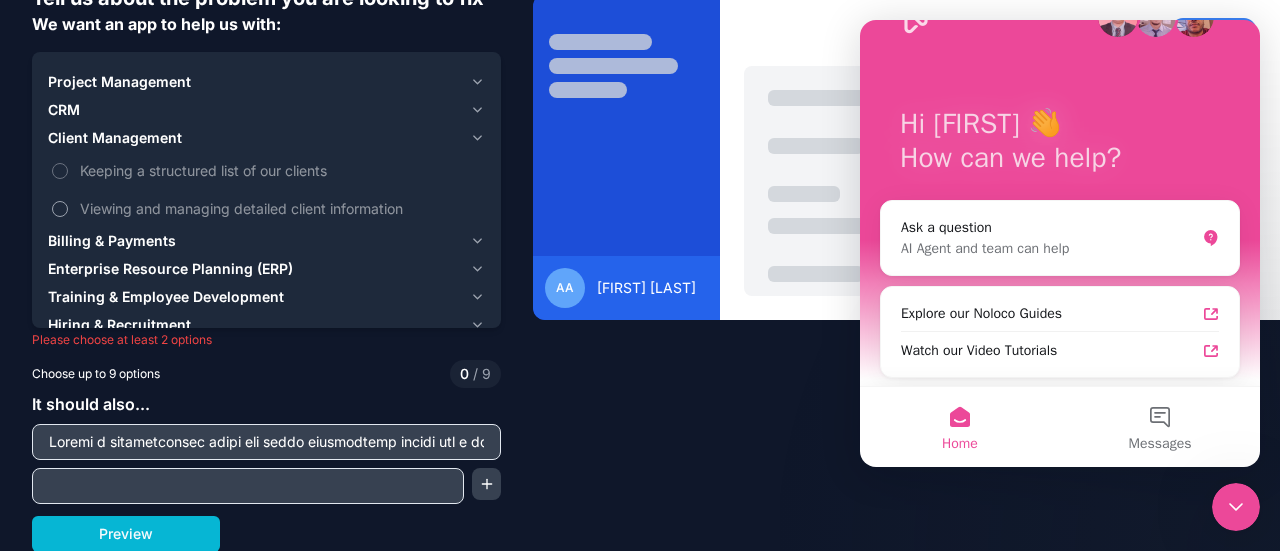 click on "Viewing and managing detailed client information" at bounding box center [280, 208] 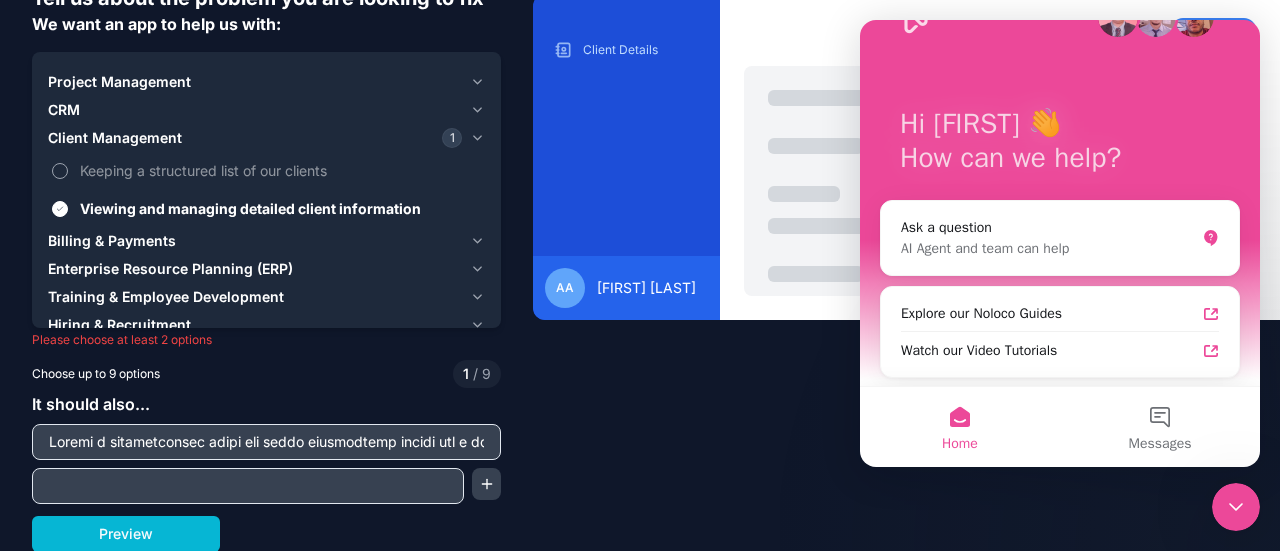 click on "Keeping a structured list of our clients" at bounding box center (280, 170) 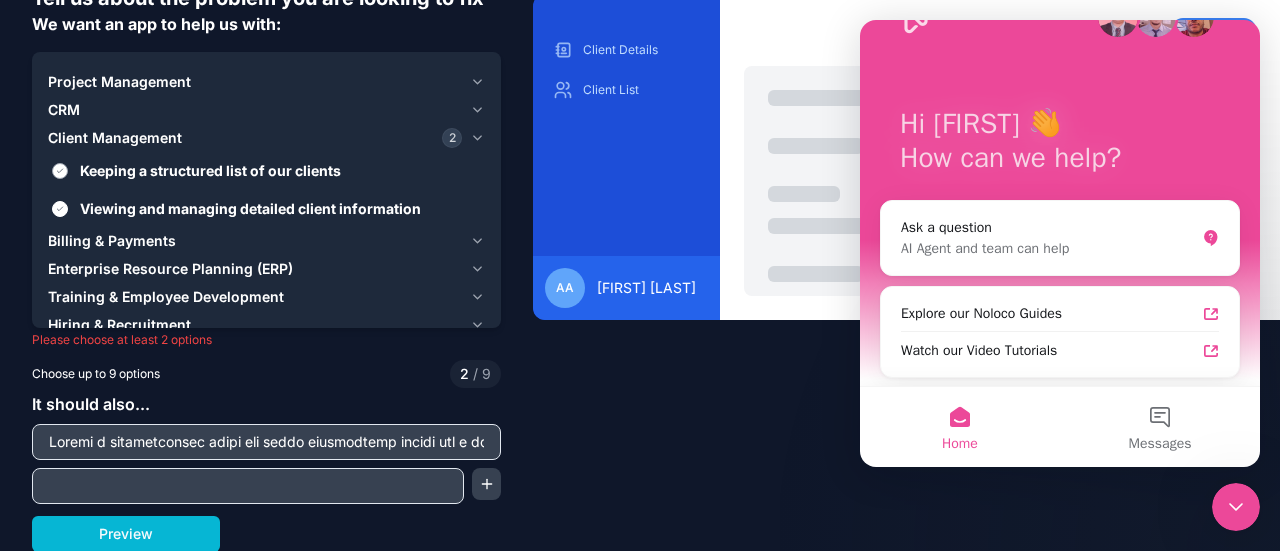 click on "Keeping a structured list of our clients" at bounding box center [280, 170] 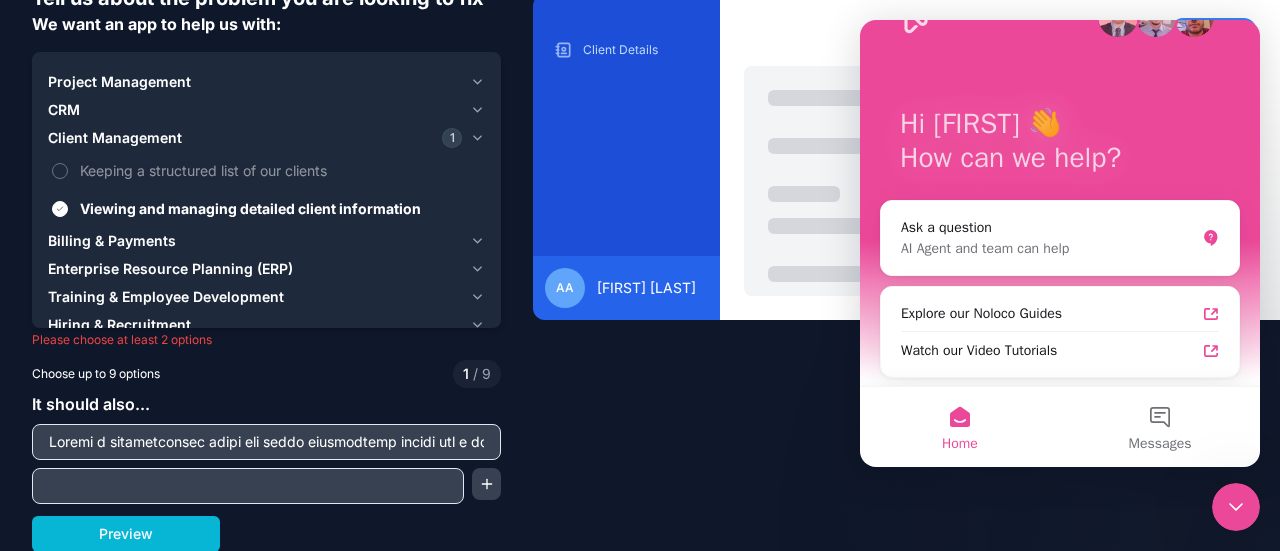 click on "CRM" at bounding box center (255, 110) 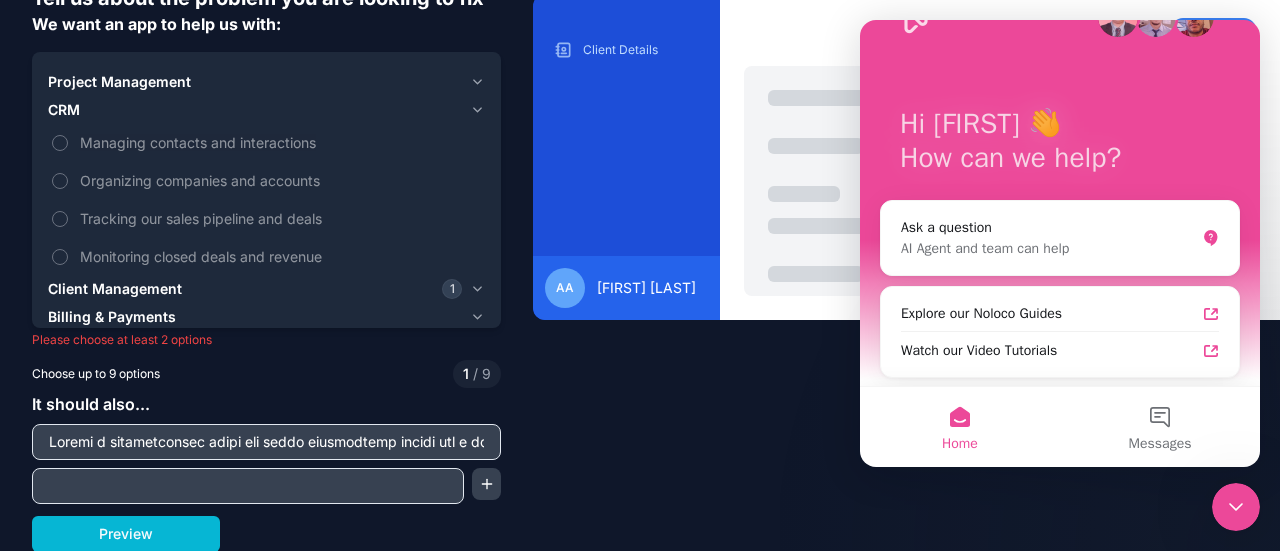 click on "CRM" at bounding box center (64, 110) 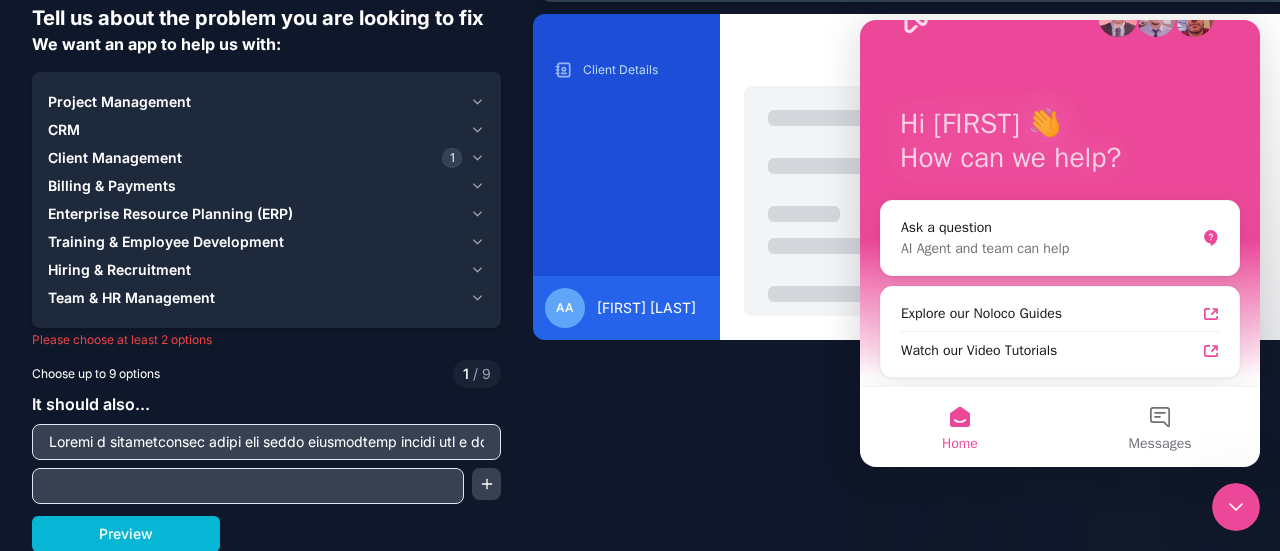 click on "Project Management" at bounding box center [119, 102] 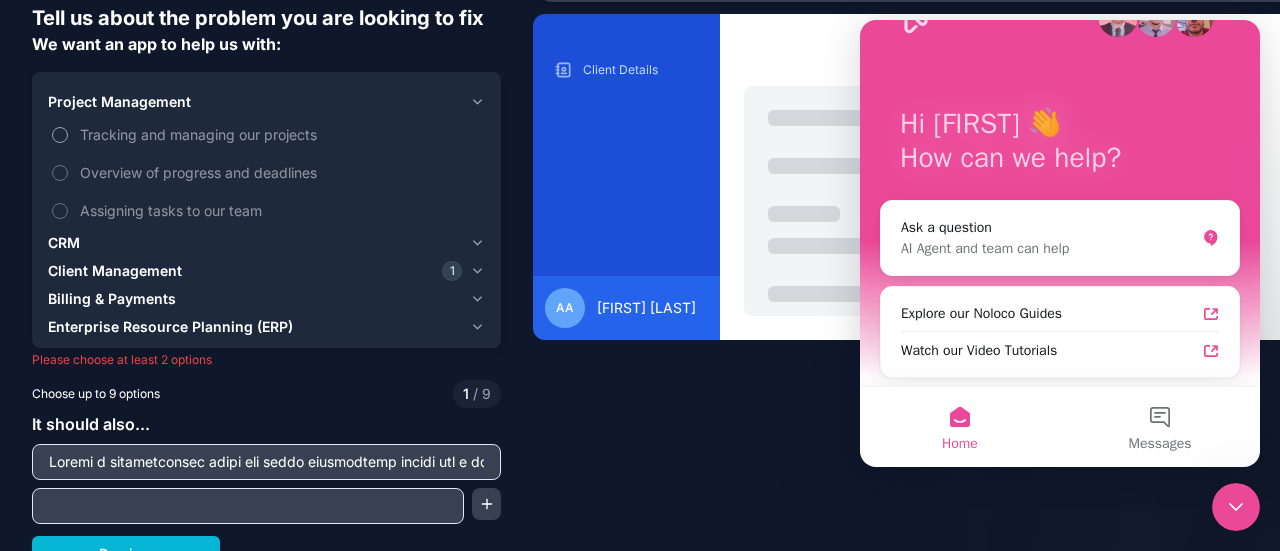 click on "Tracking and managing our projects" at bounding box center (280, 134) 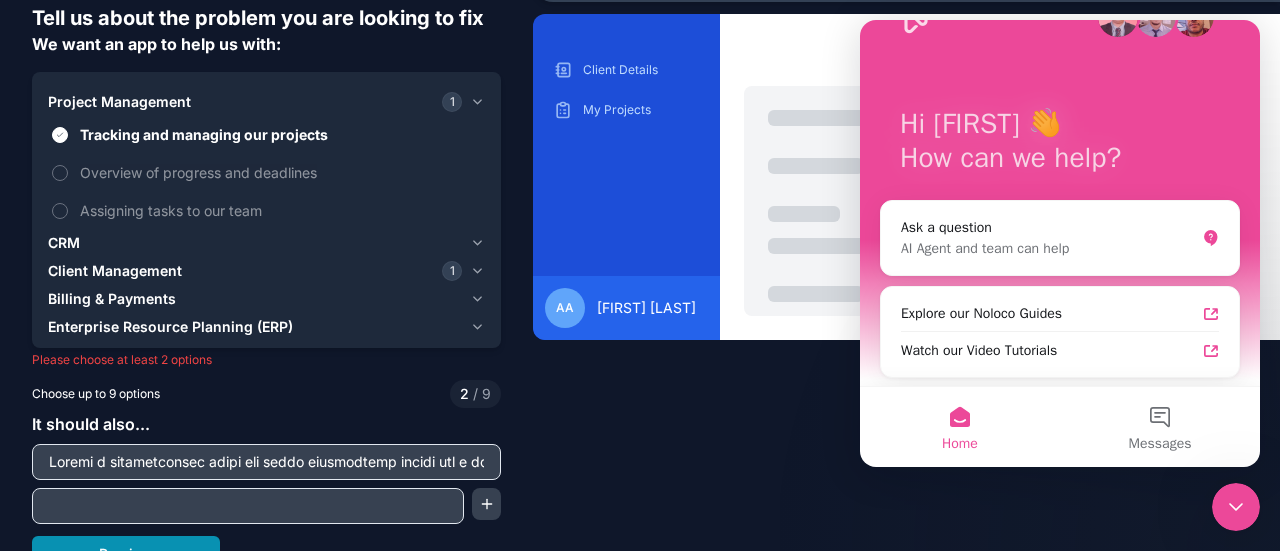click on "Preview" at bounding box center [126, 554] 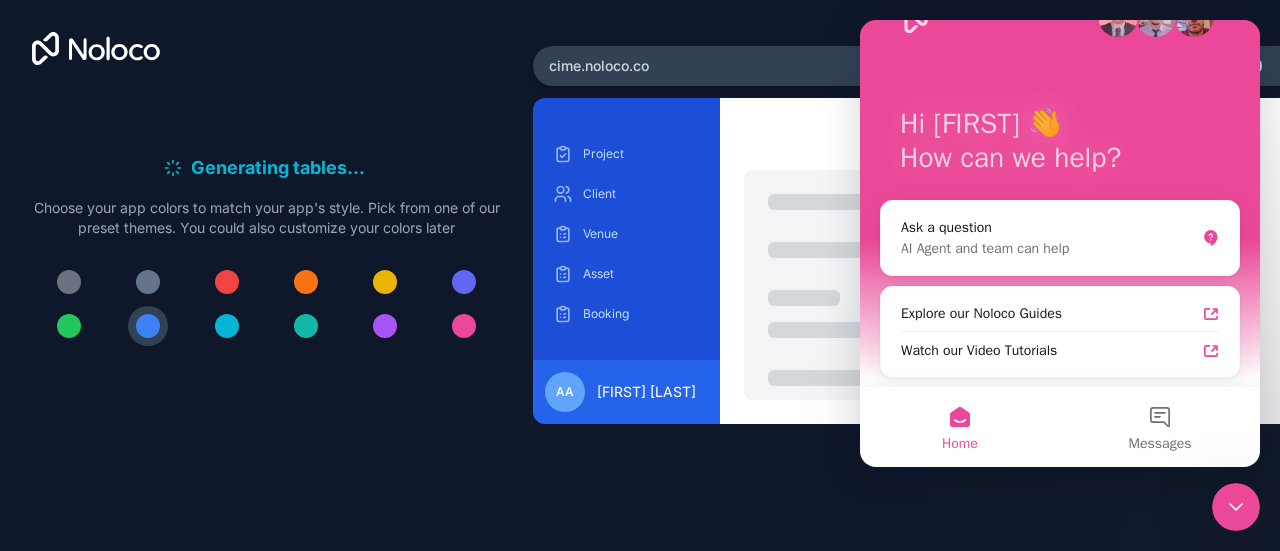 click 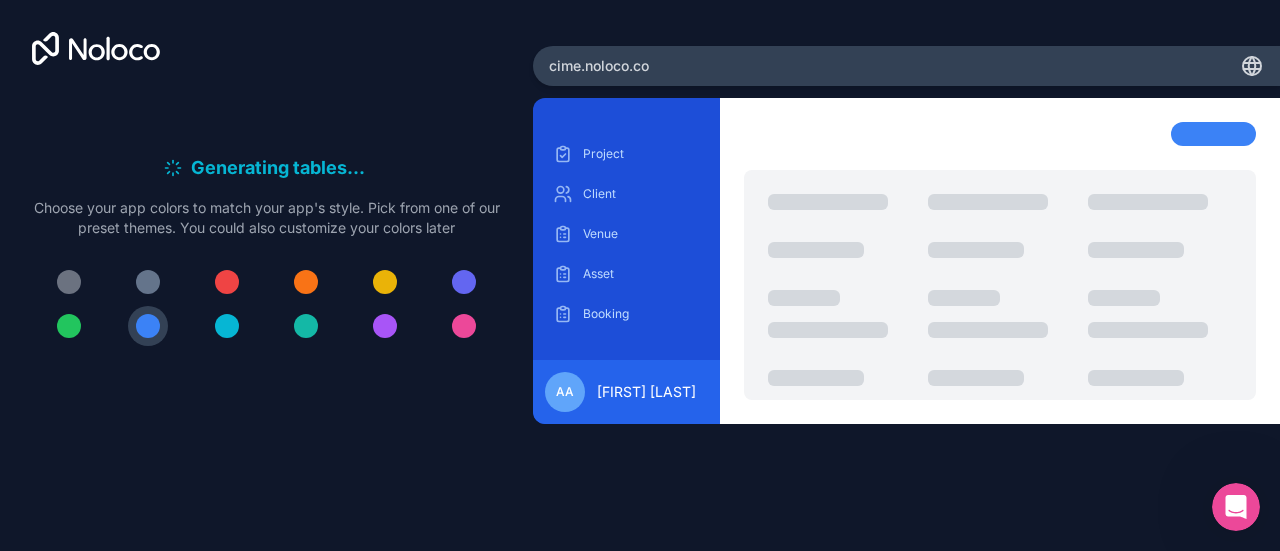 scroll, scrollTop: 0, scrollLeft: 0, axis: both 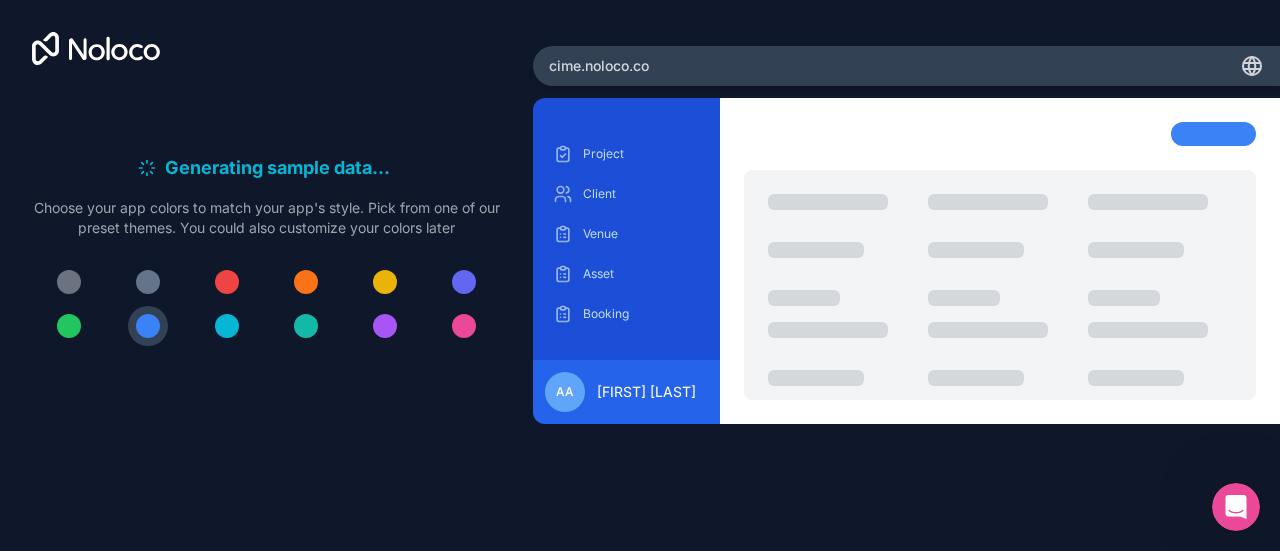 click at bounding box center [464, 282] 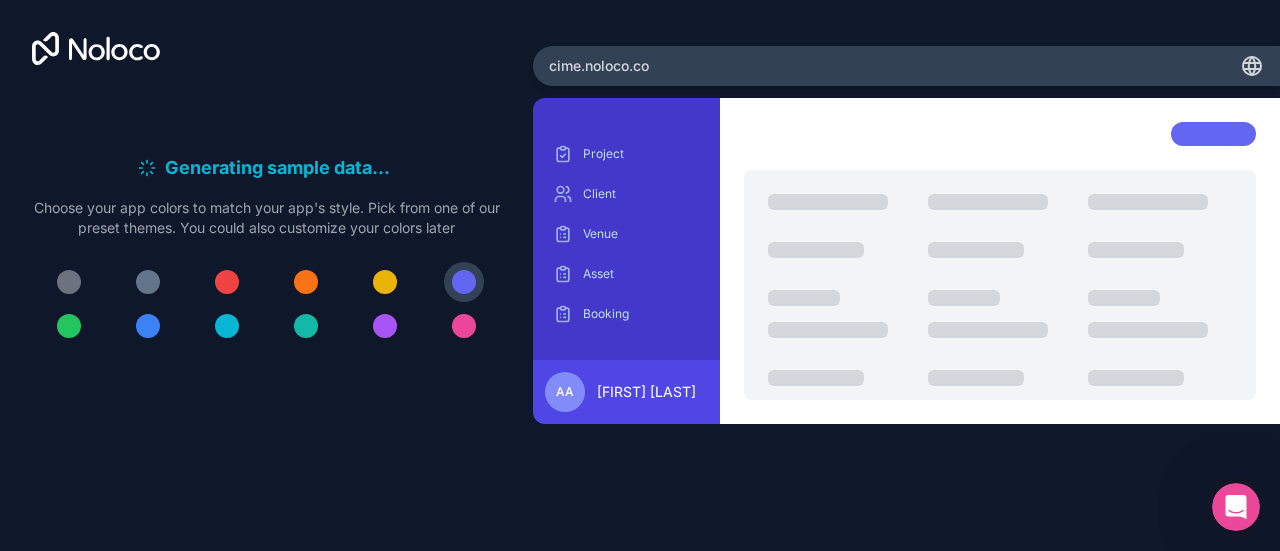 click at bounding box center [385, 282] 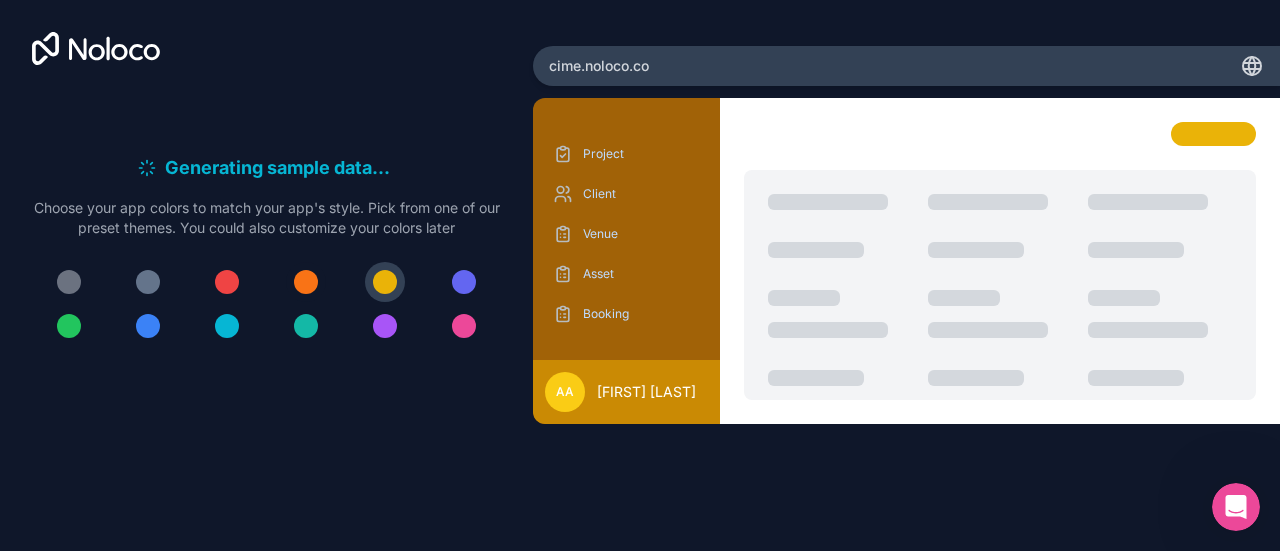 click at bounding box center [306, 282] 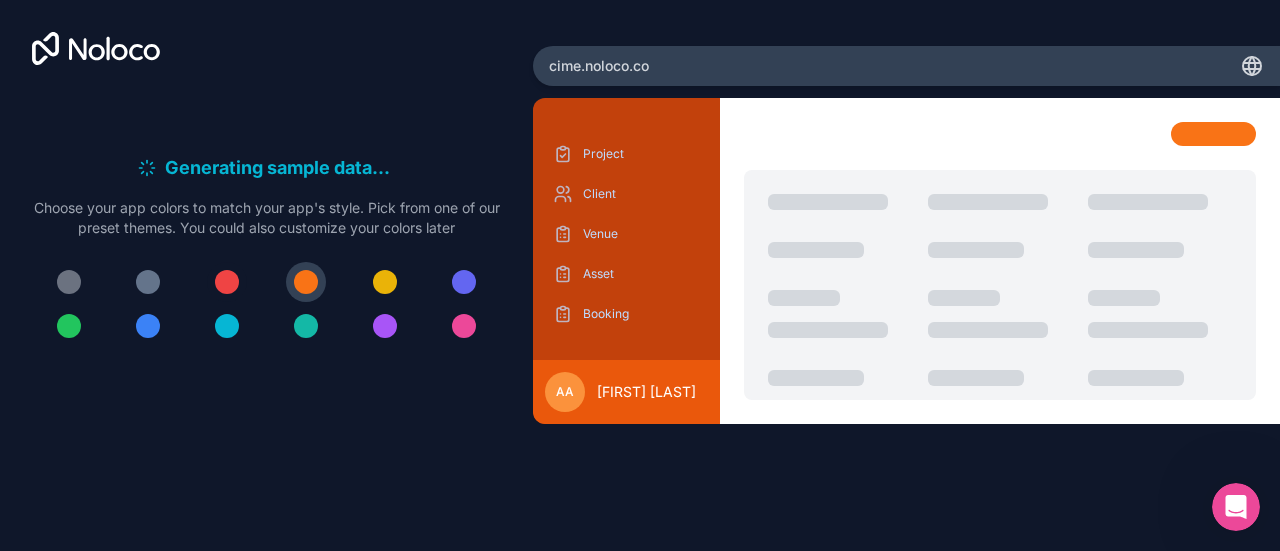click at bounding box center [227, 282] 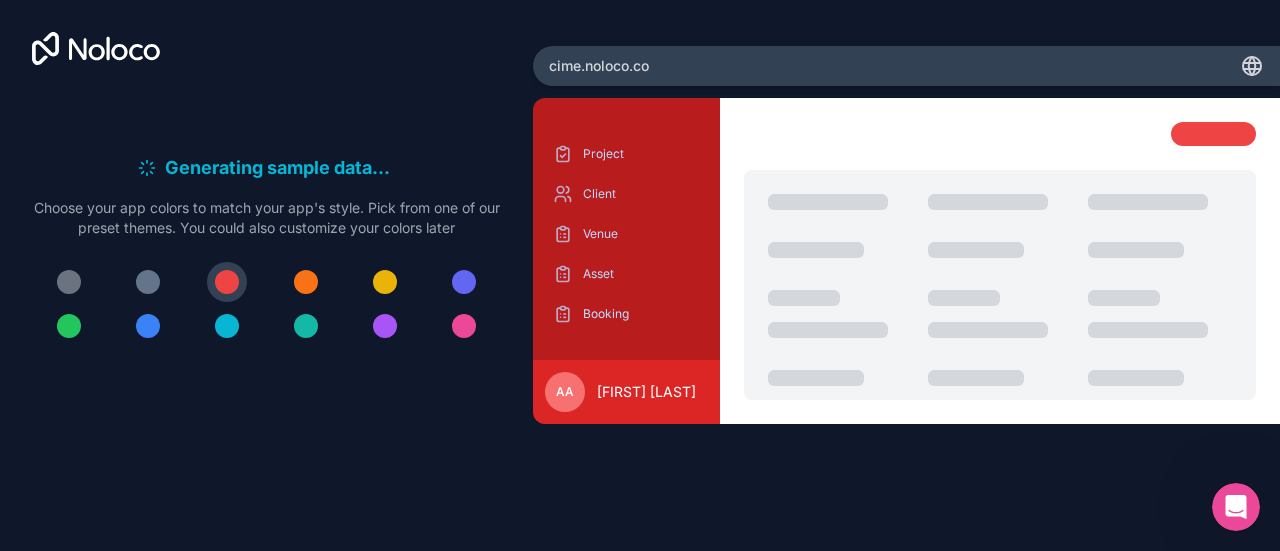 click at bounding box center (148, 282) 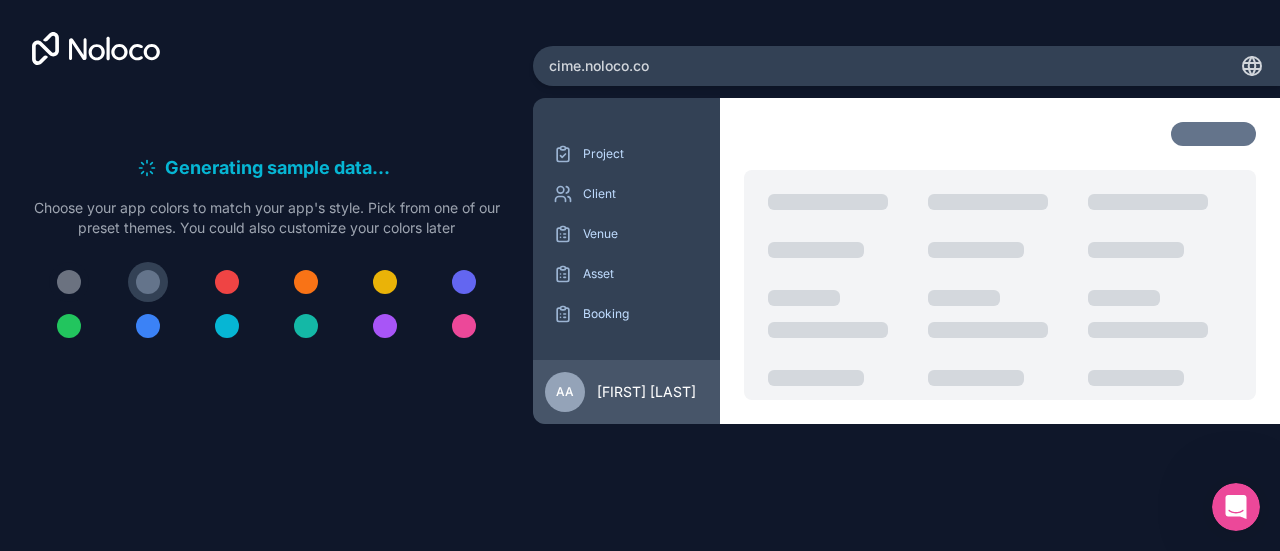 click at bounding box center (69, 282) 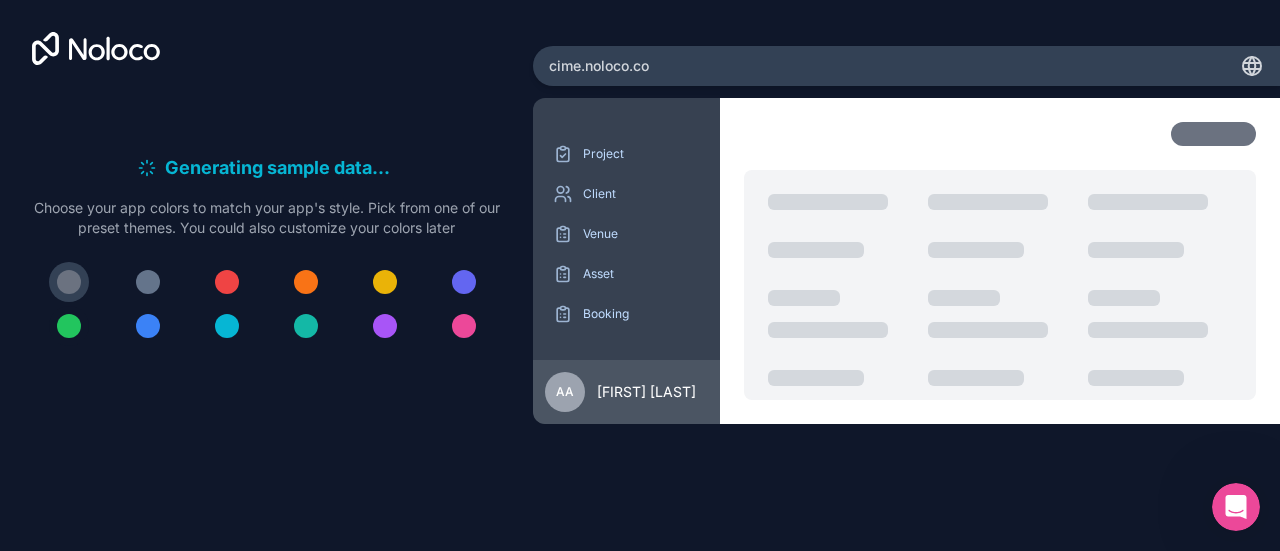 click at bounding box center [69, 326] 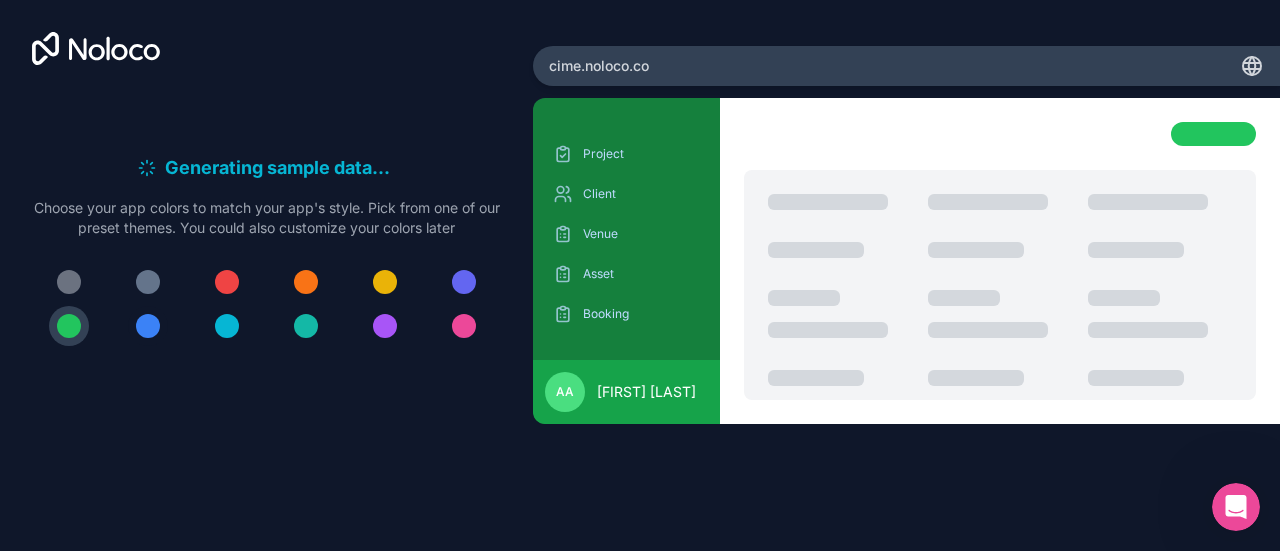 click at bounding box center [148, 326] 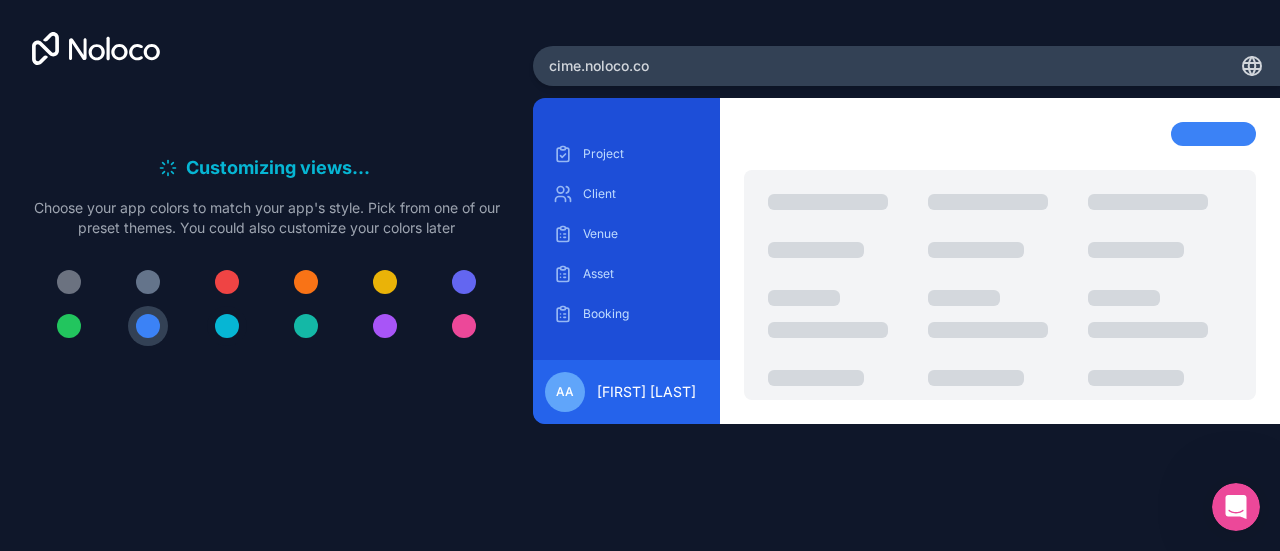 click at bounding box center [227, 326] 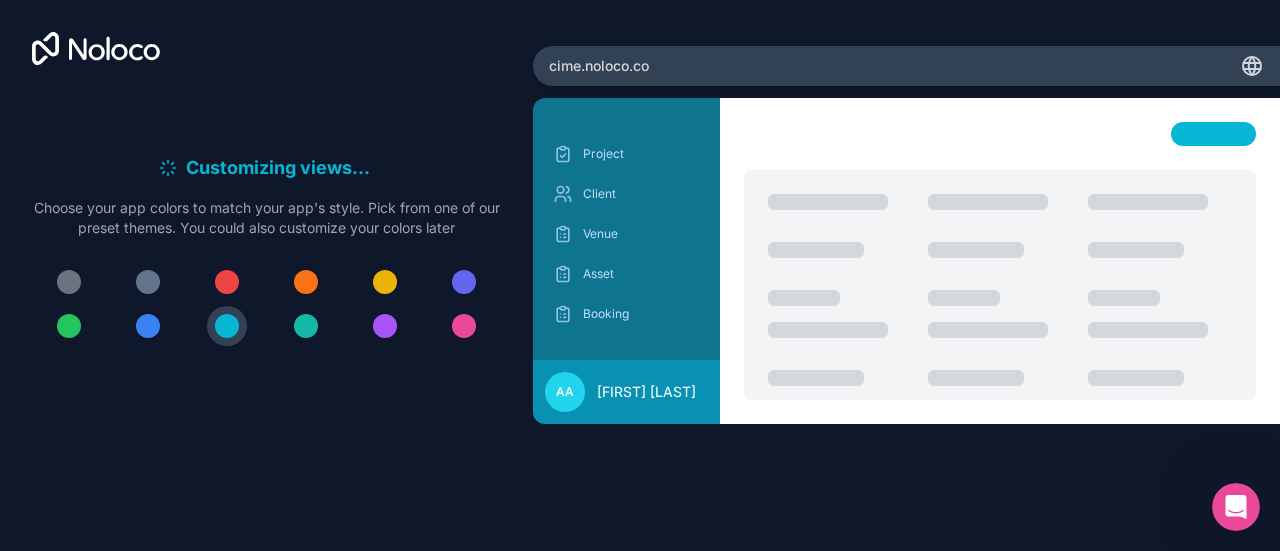 click at bounding box center (464, 282) 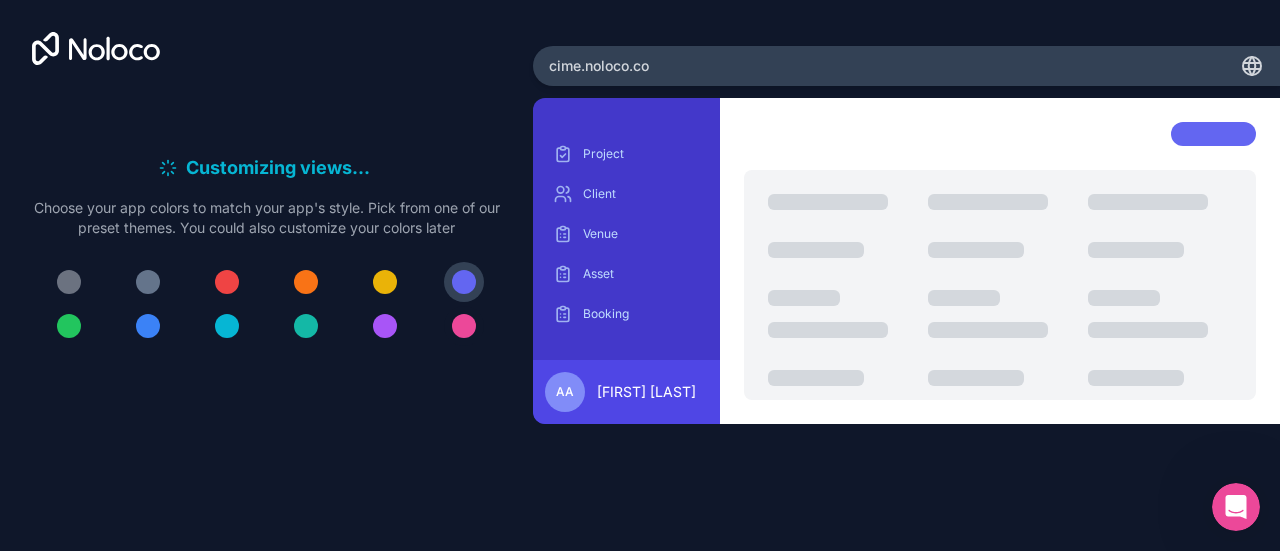 click at bounding box center (464, 326) 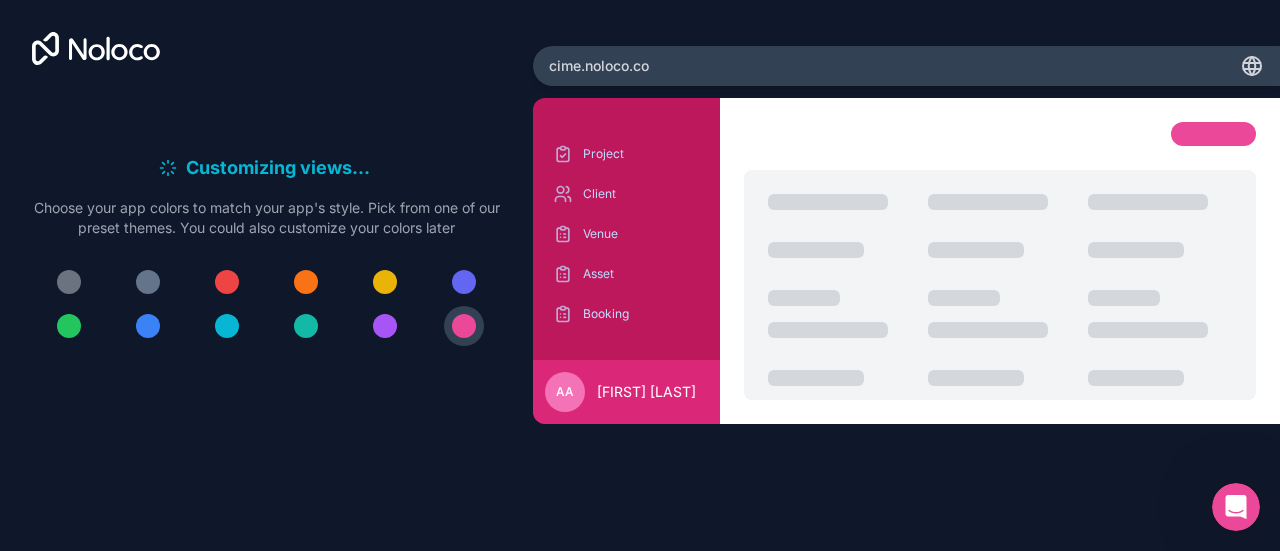 click on "Customizing views . . . Meanwhile, let's personalize it! Choose your app colors to match your app's style. Pick from one of our preset themes. You could also customize your colors later" at bounding box center [266, 258] 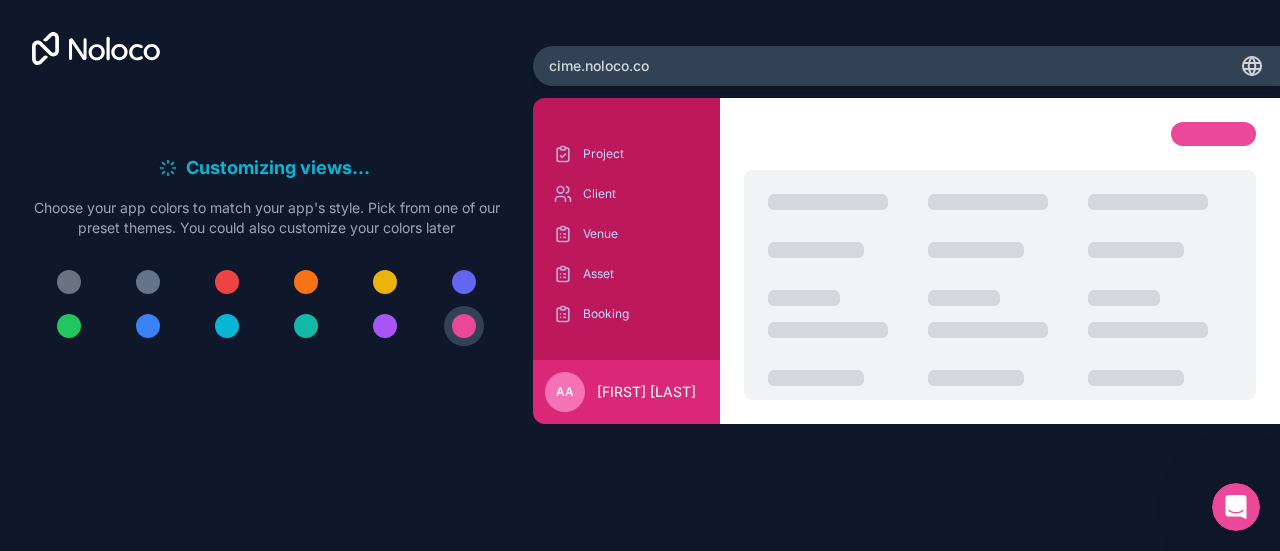 click at bounding box center [385, 326] 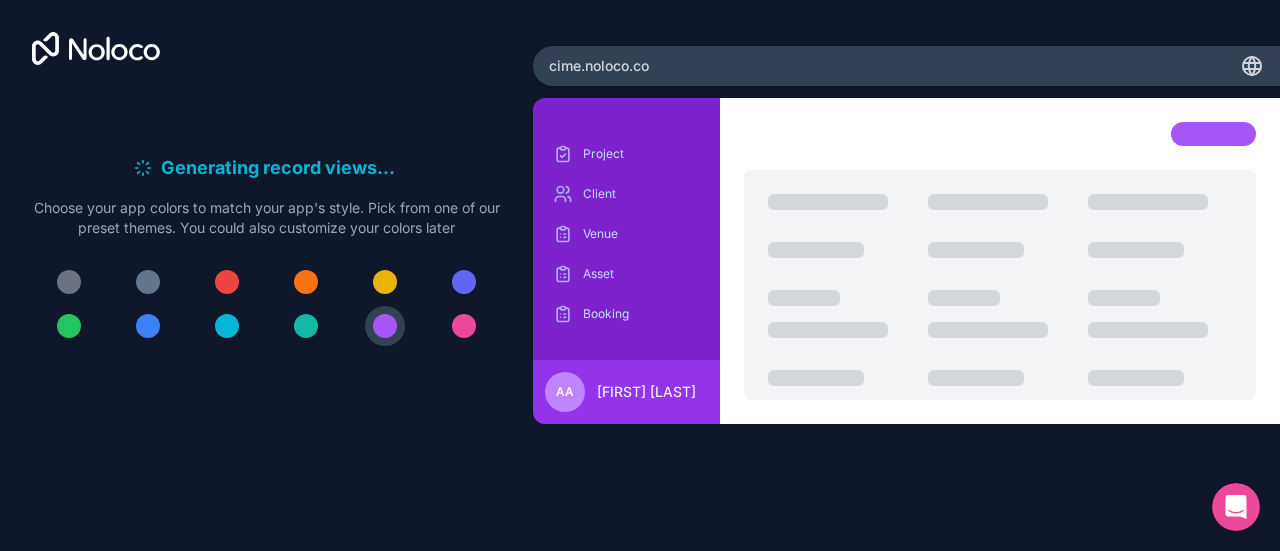 click at bounding box center [227, 326] 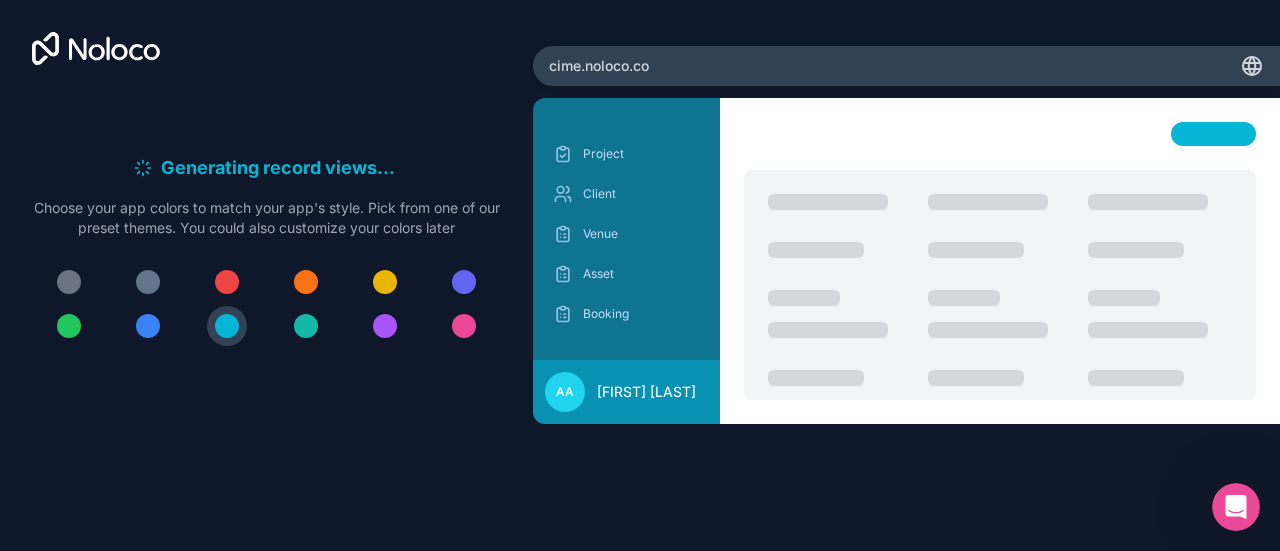 click at bounding box center (148, 326) 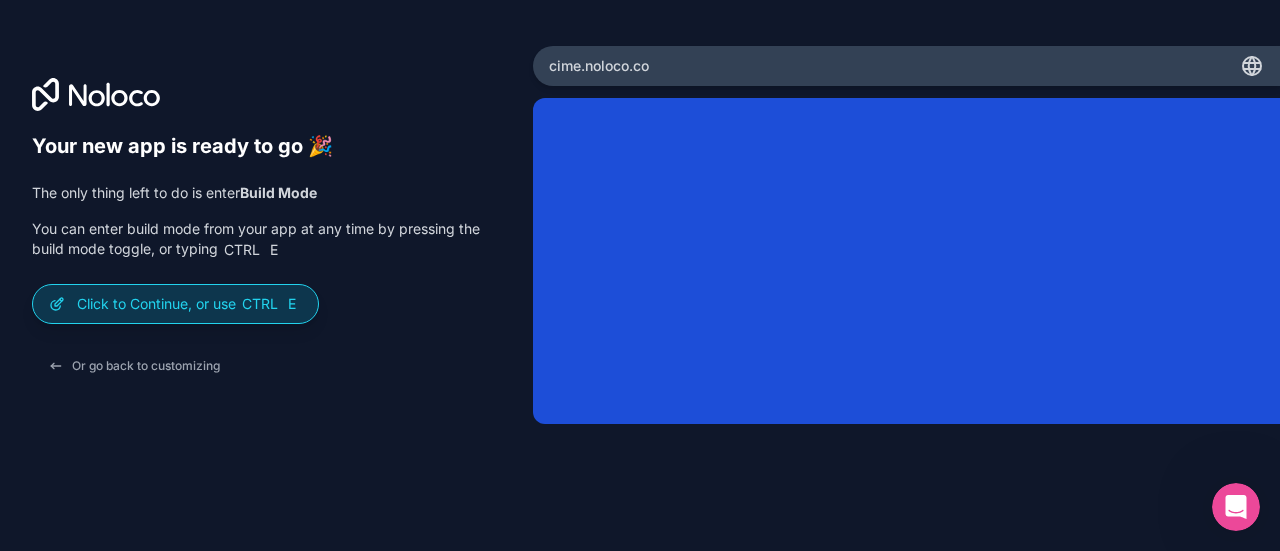 click on "Click to Continue, or use  Ctrl E" at bounding box center (189, 304) 